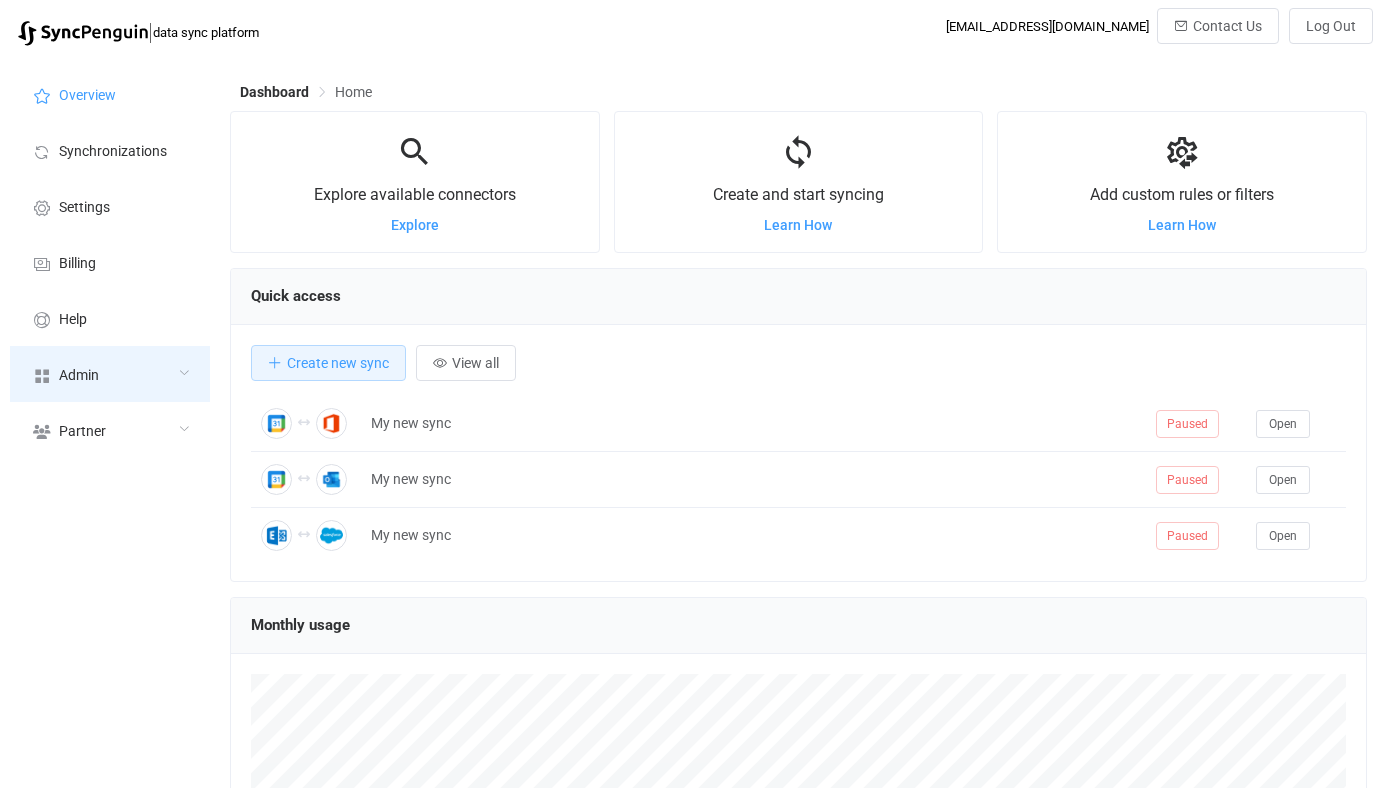 click on "Admin" at bounding box center [110, 374] 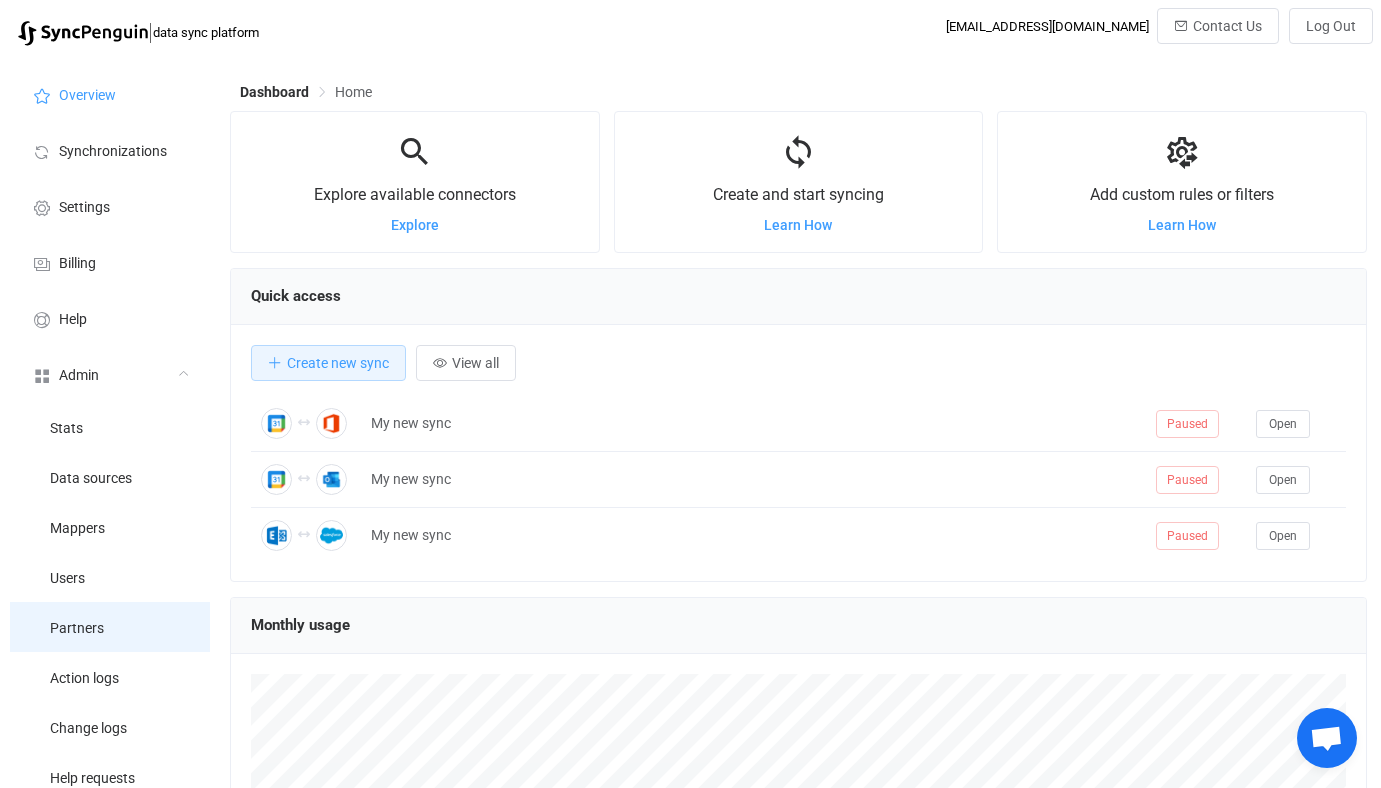 scroll, scrollTop: 999612, scrollLeft: 998863, axis: both 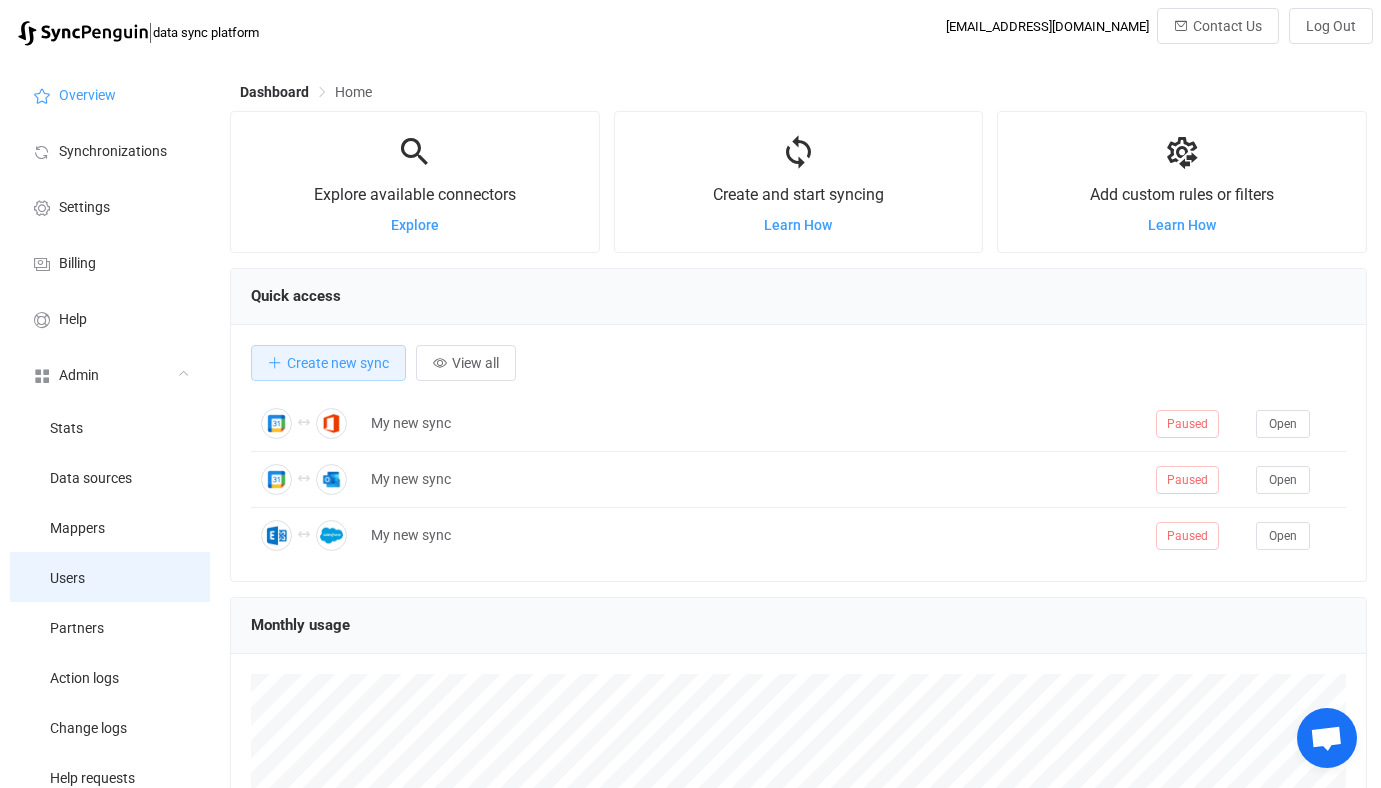 click on "Users" at bounding box center (110, 577) 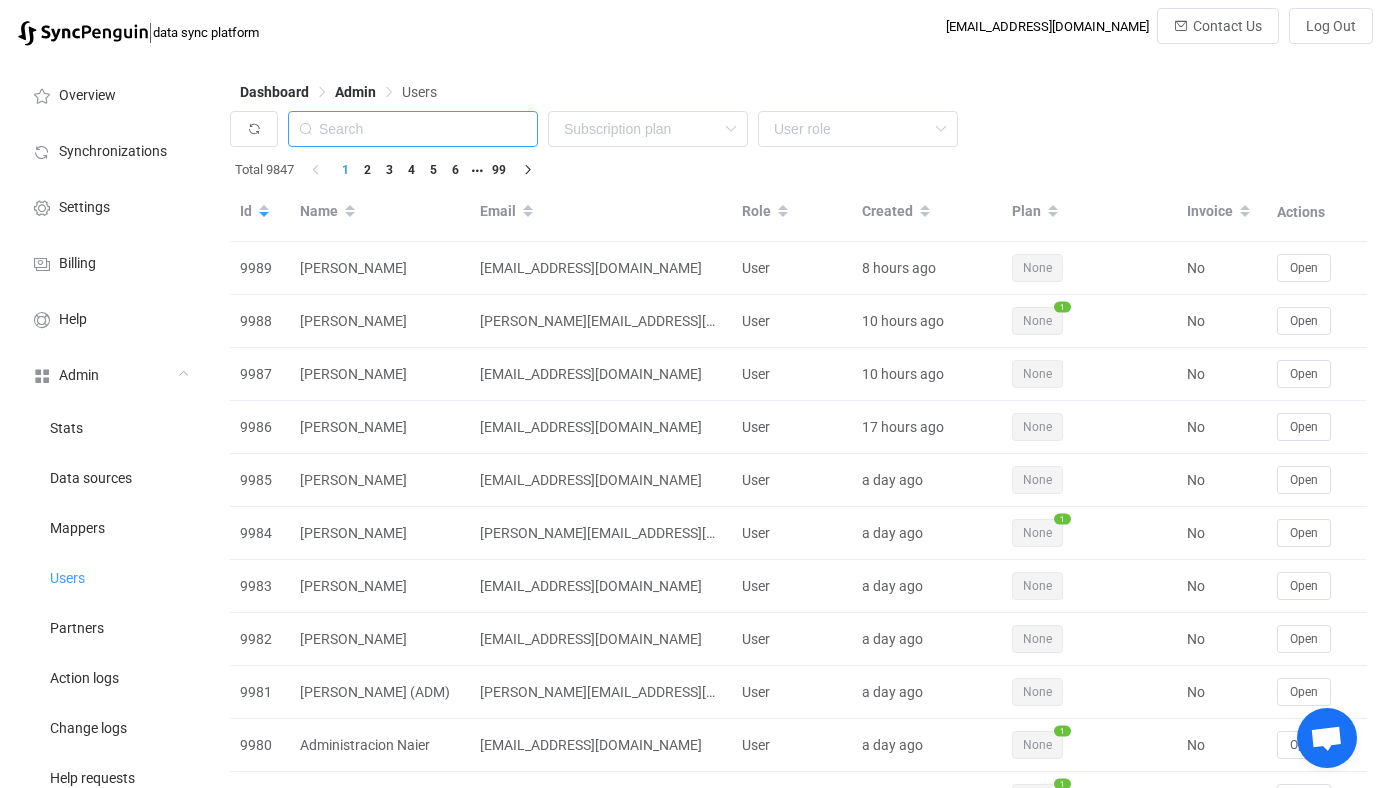 click at bounding box center [413, 129] 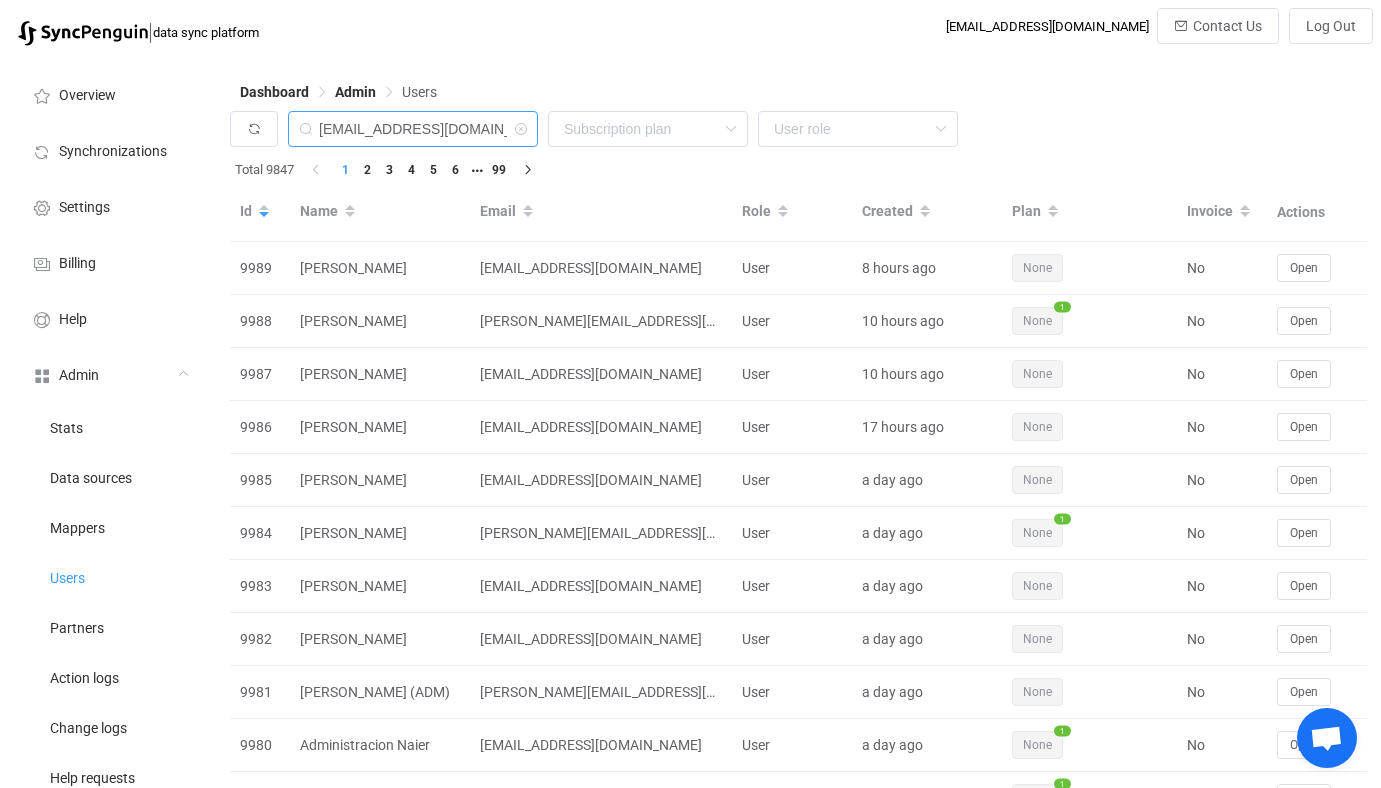type on "info@hillyardbuilt.com" 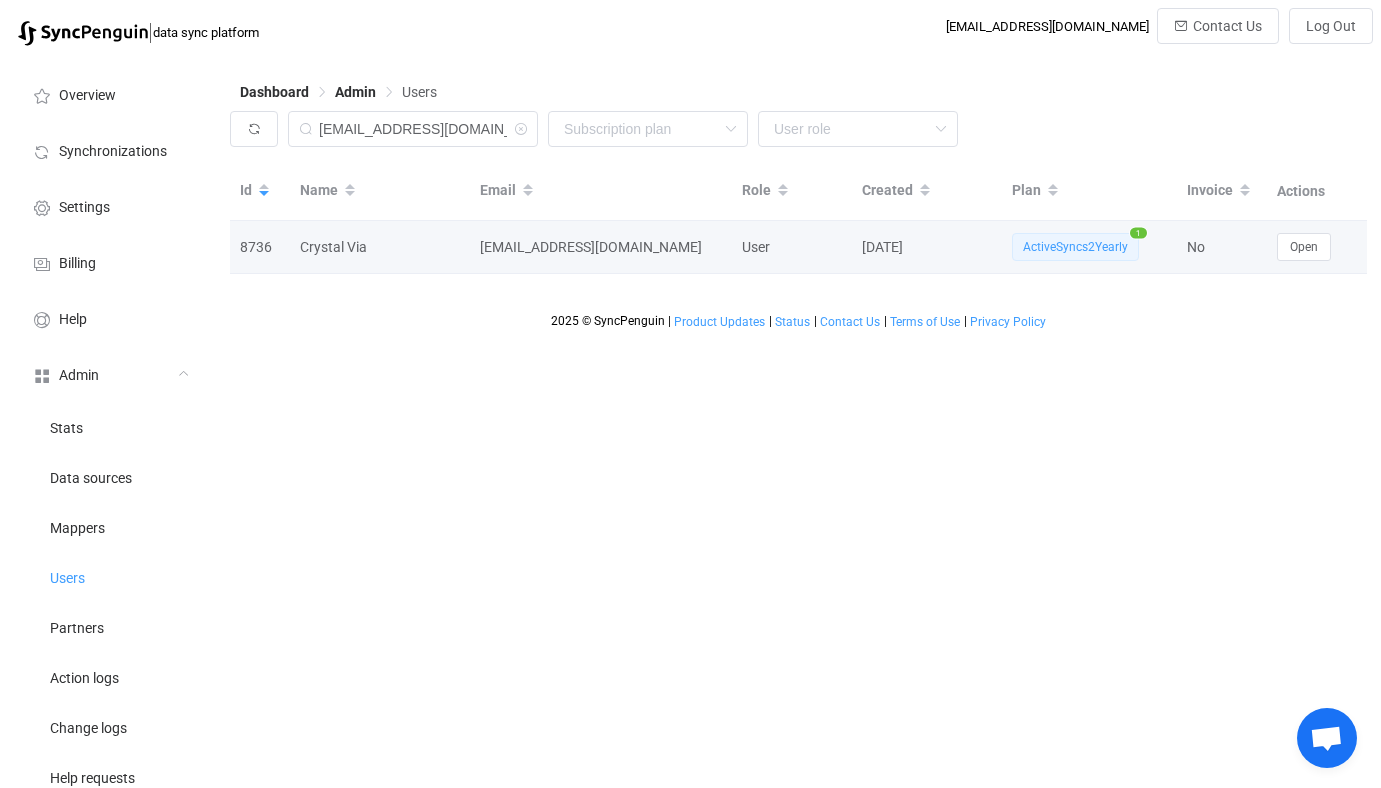 click on "Open" at bounding box center (1317, 247) 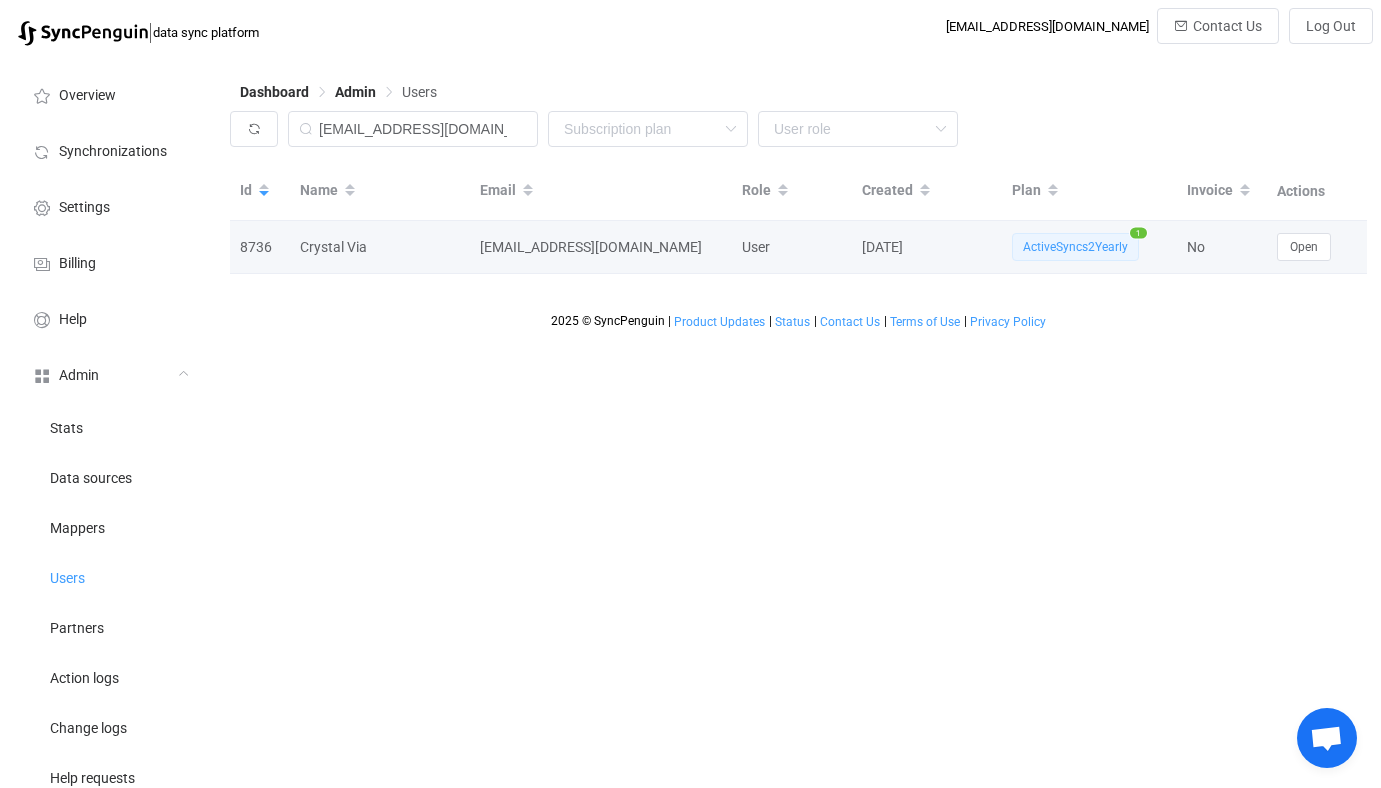click on "Open" at bounding box center [1317, 247] 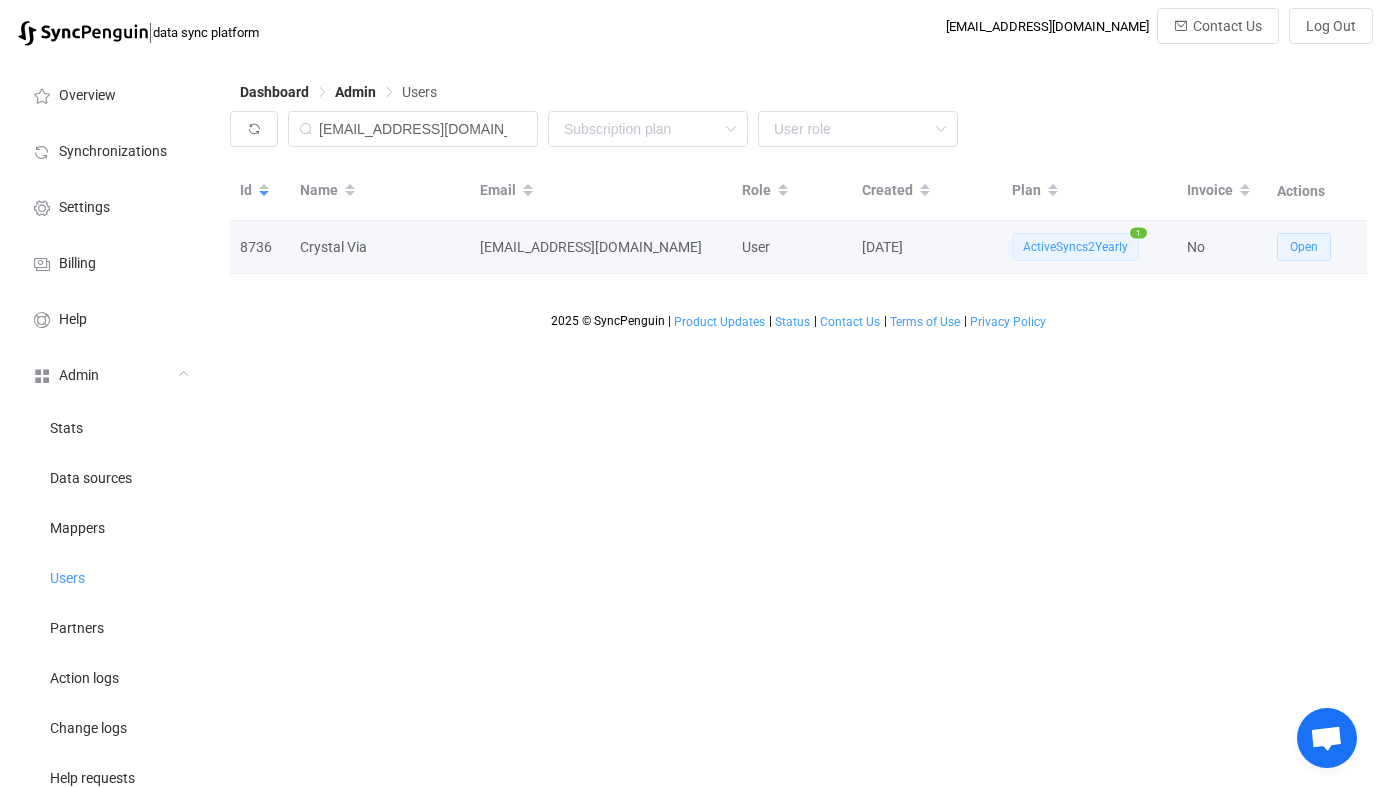 click on "Open" at bounding box center [1304, 247] 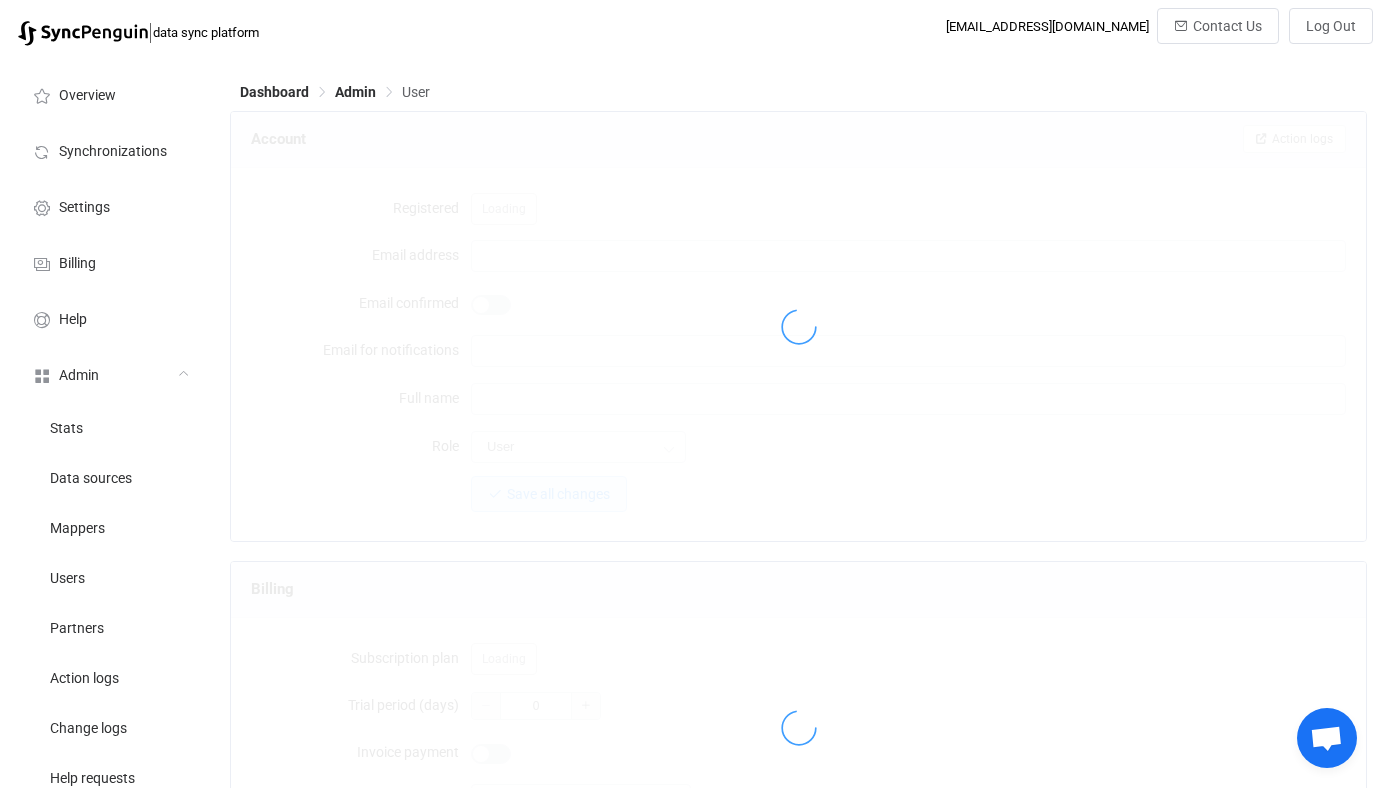 type on "info@hillyardbuilt.com" 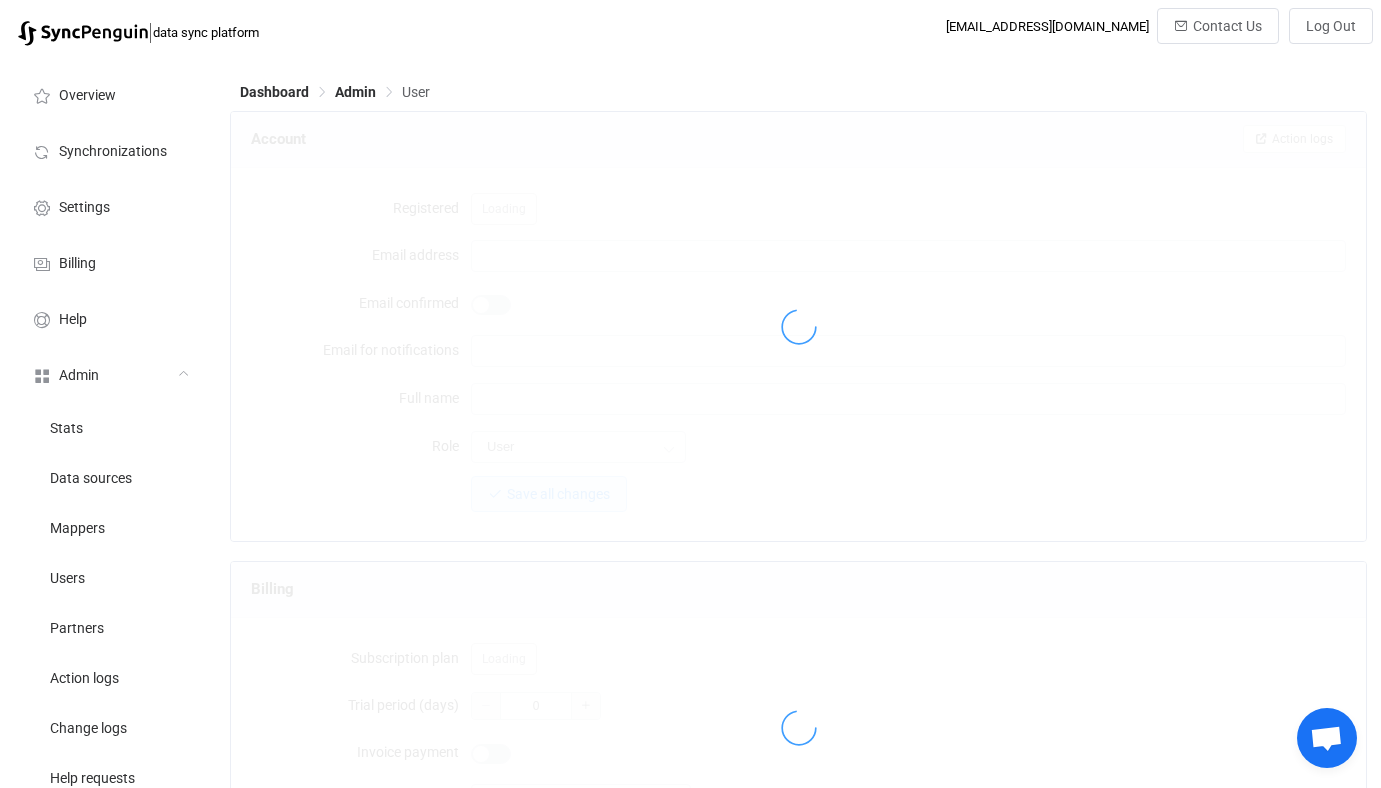 type on "Crystal Via" 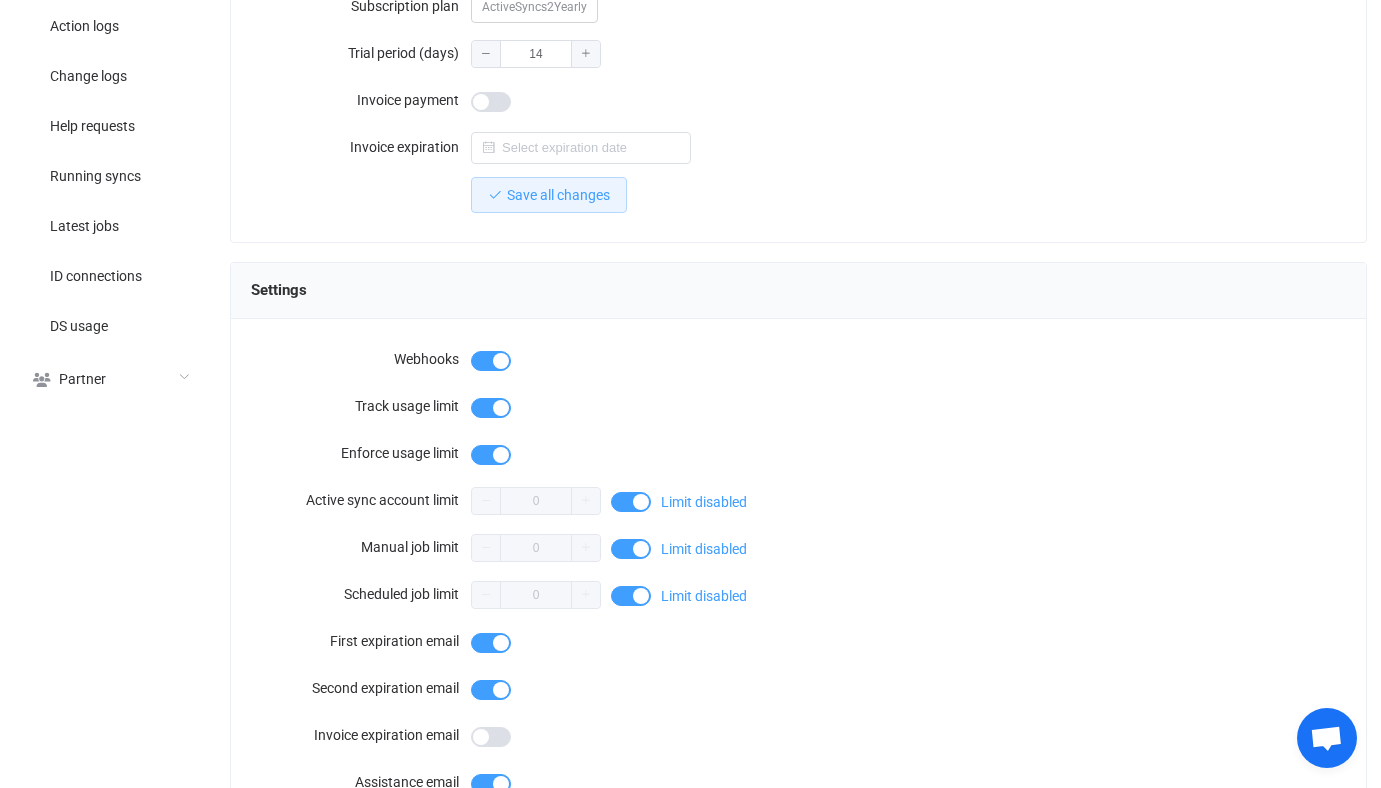 scroll, scrollTop: 1742, scrollLeft: 0, axis: vertical 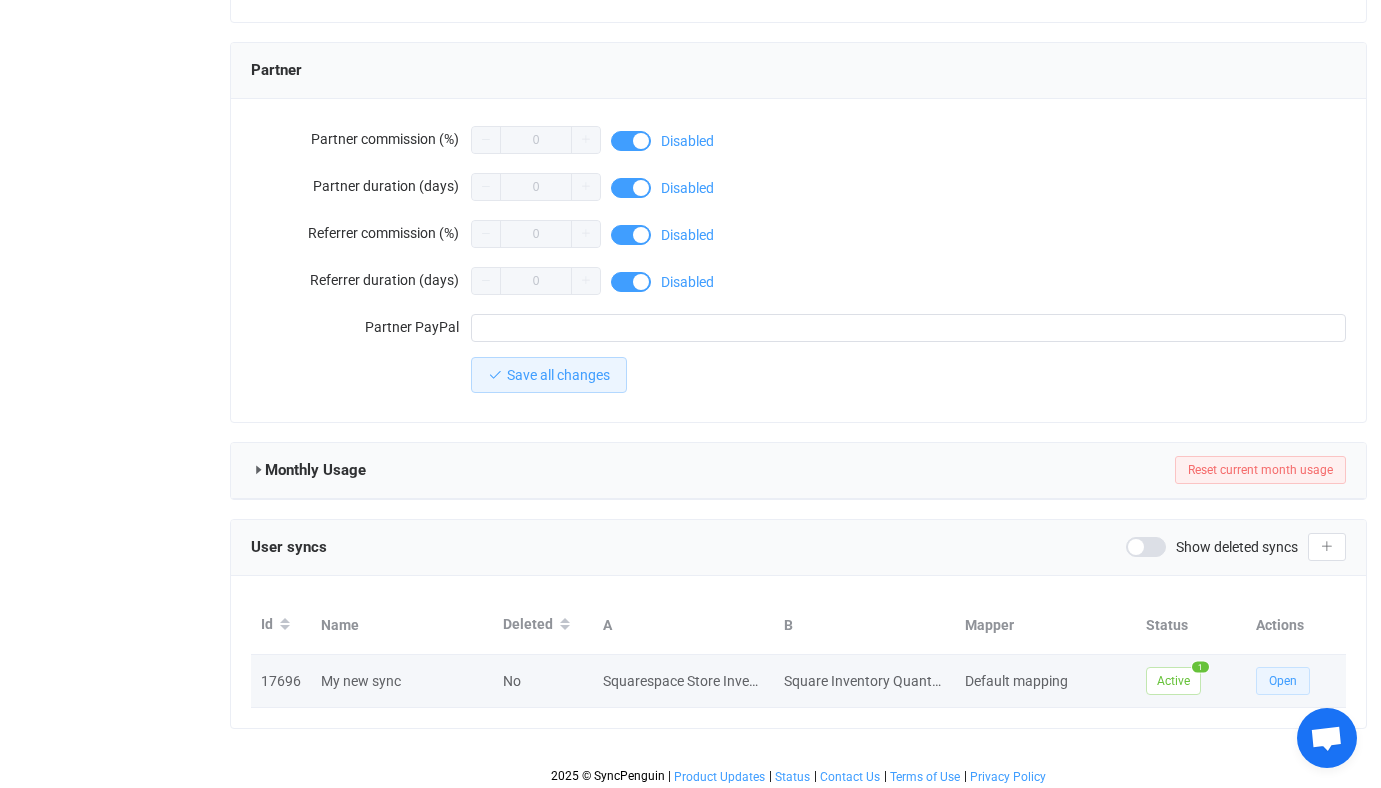 click on "Open" at bounding box center (1283, 681) 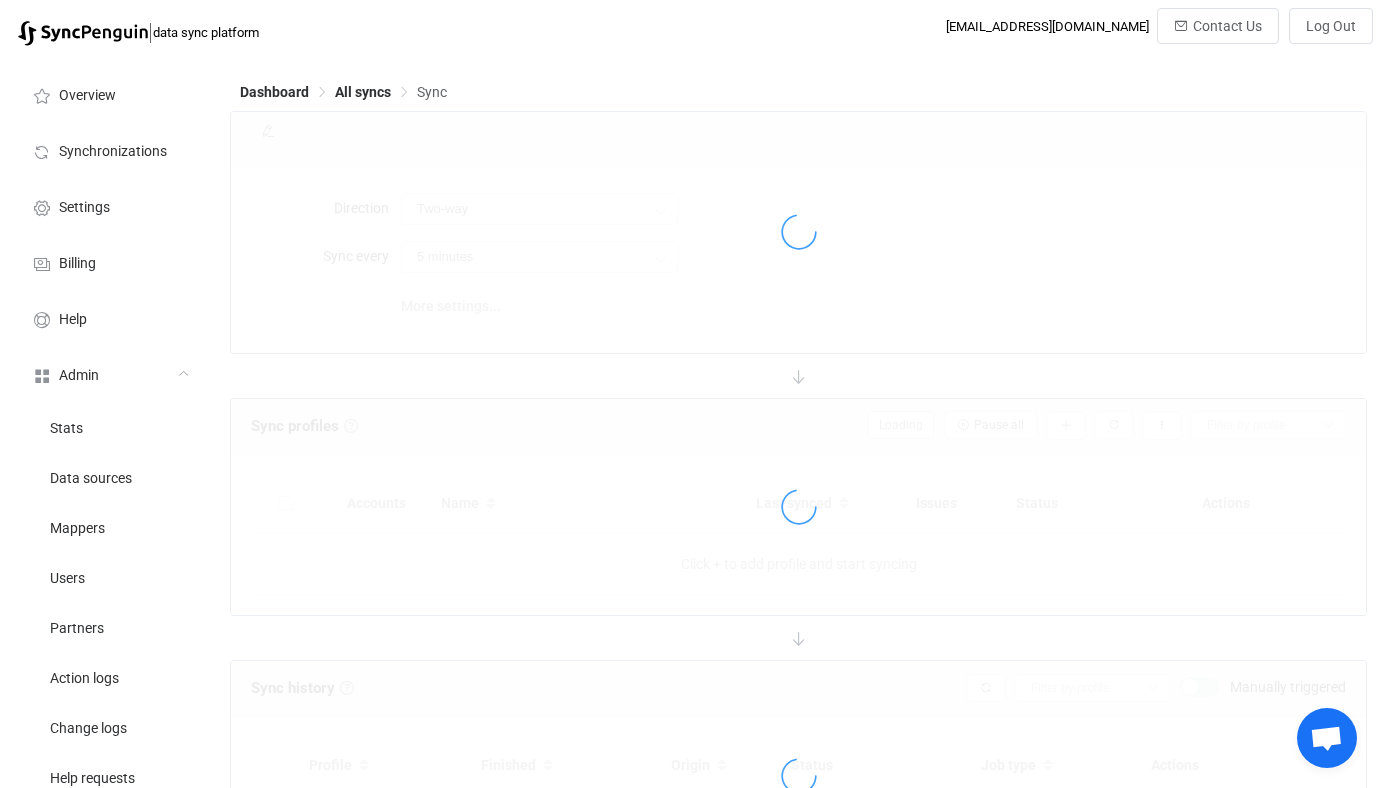 type on "10 minutes" 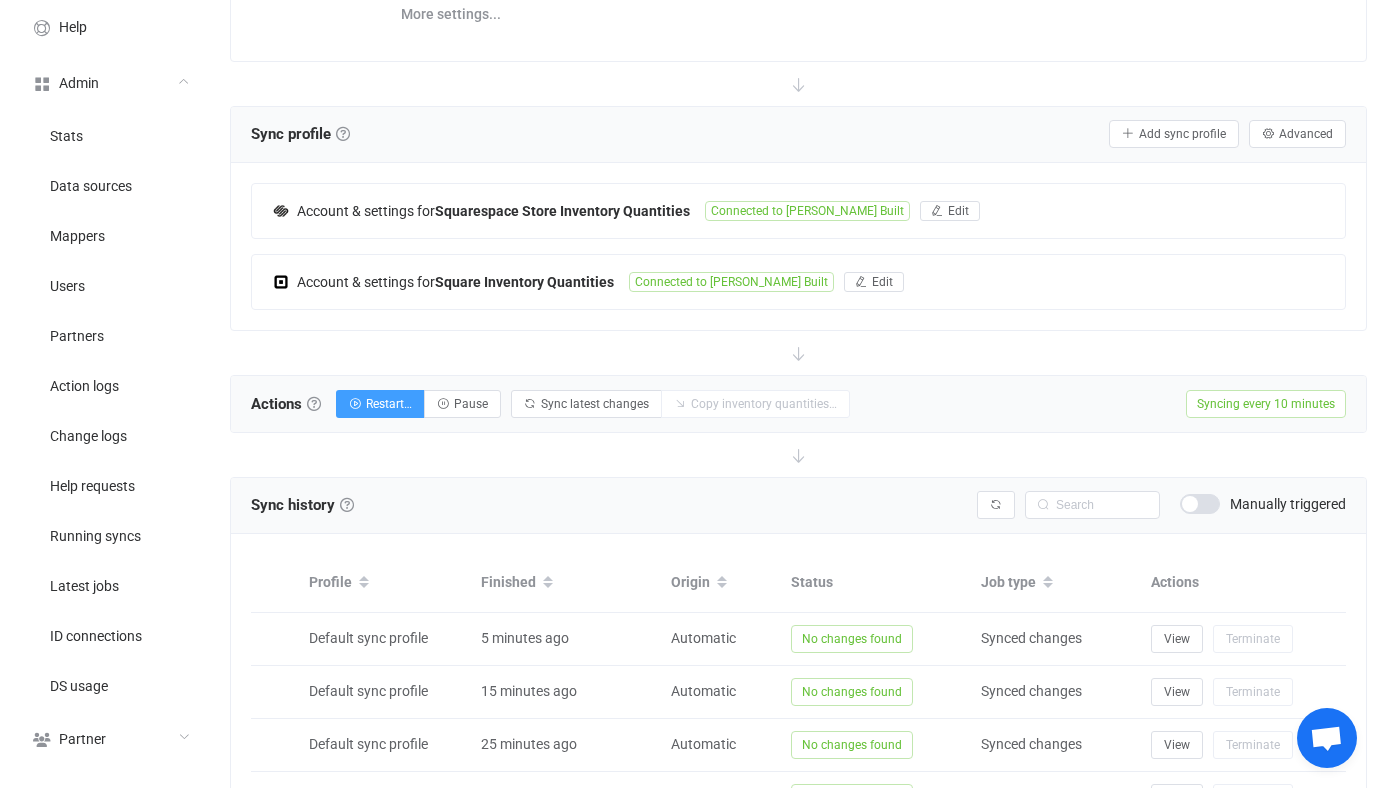 scroll, scrollTop: 289, scrollLeft: 0, axis: vertical 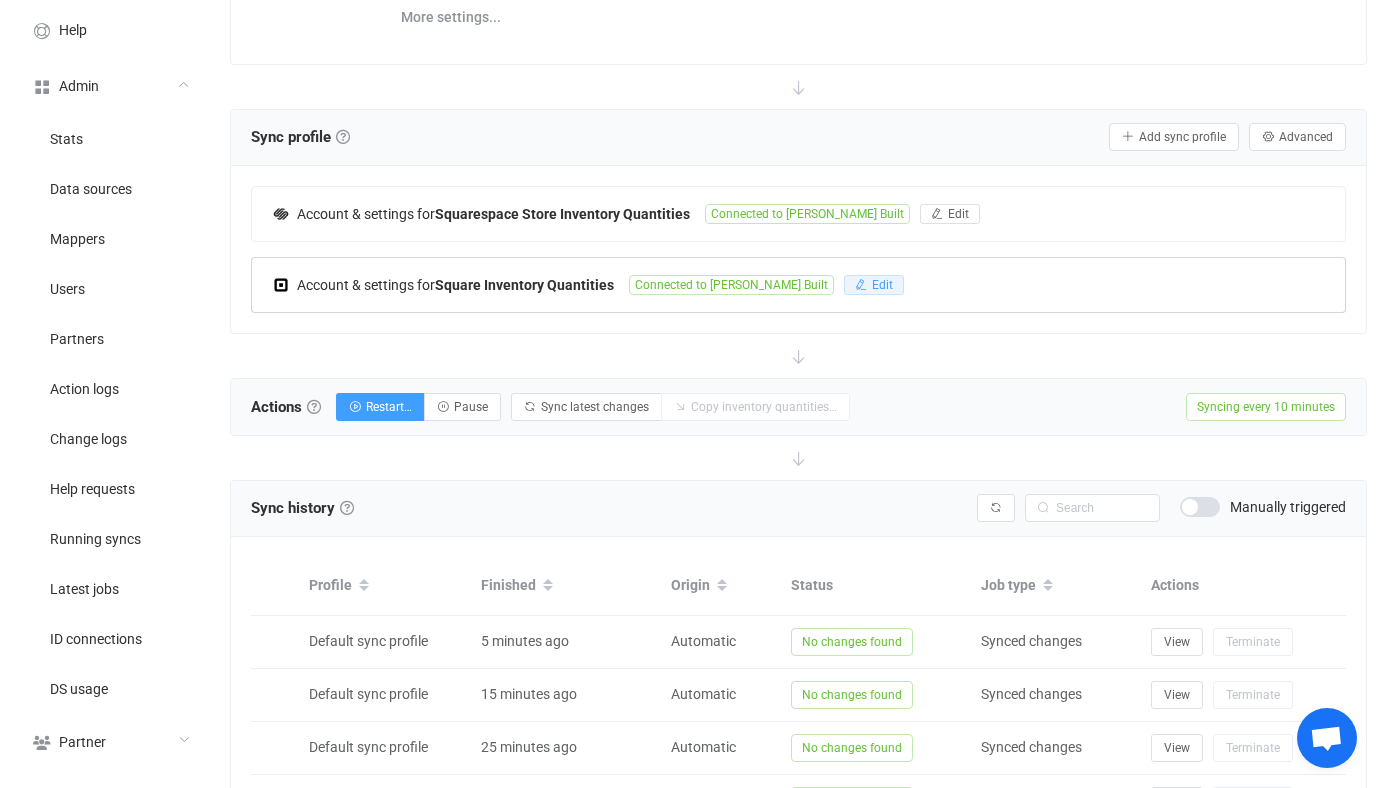 click at bounding box center [861, 285] 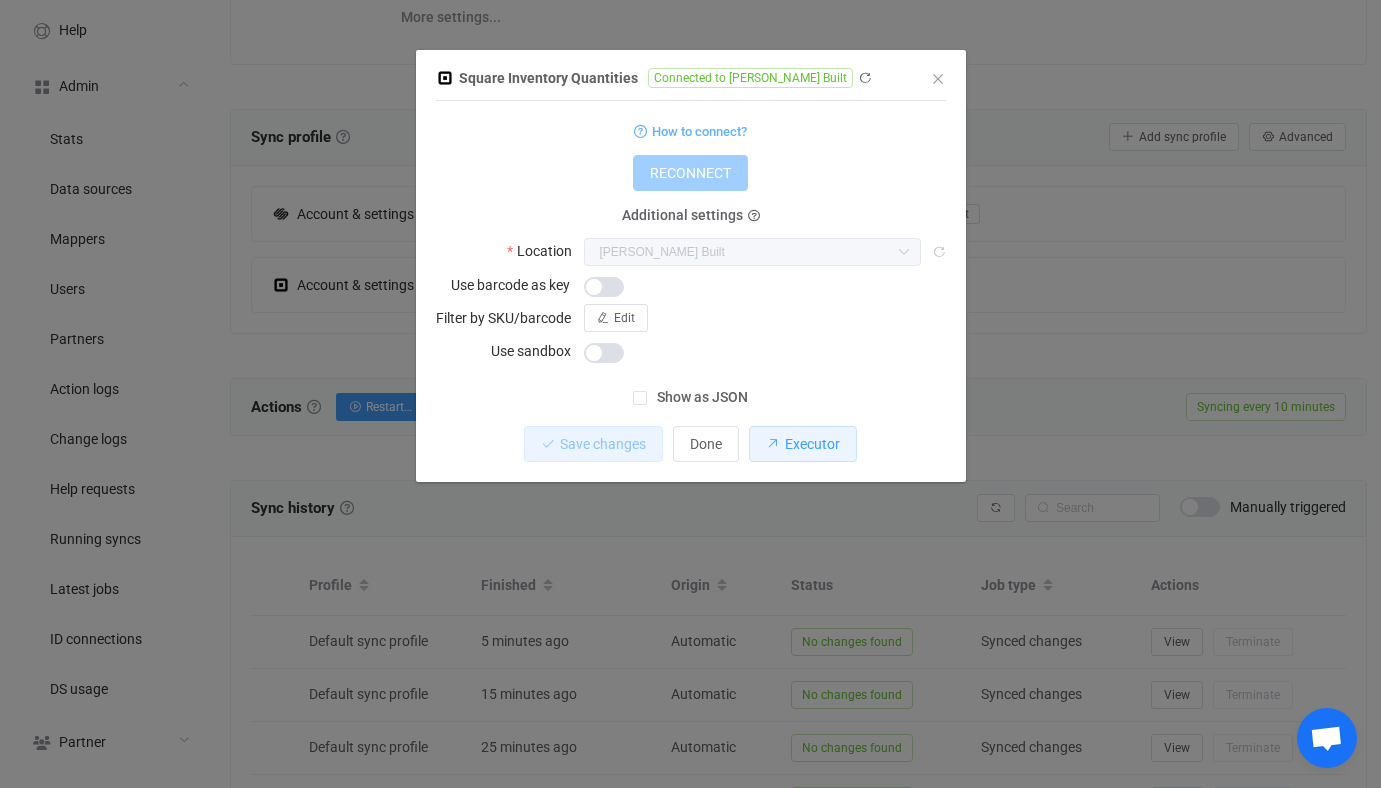 click on "Executor" at bounding box center [812, 444] 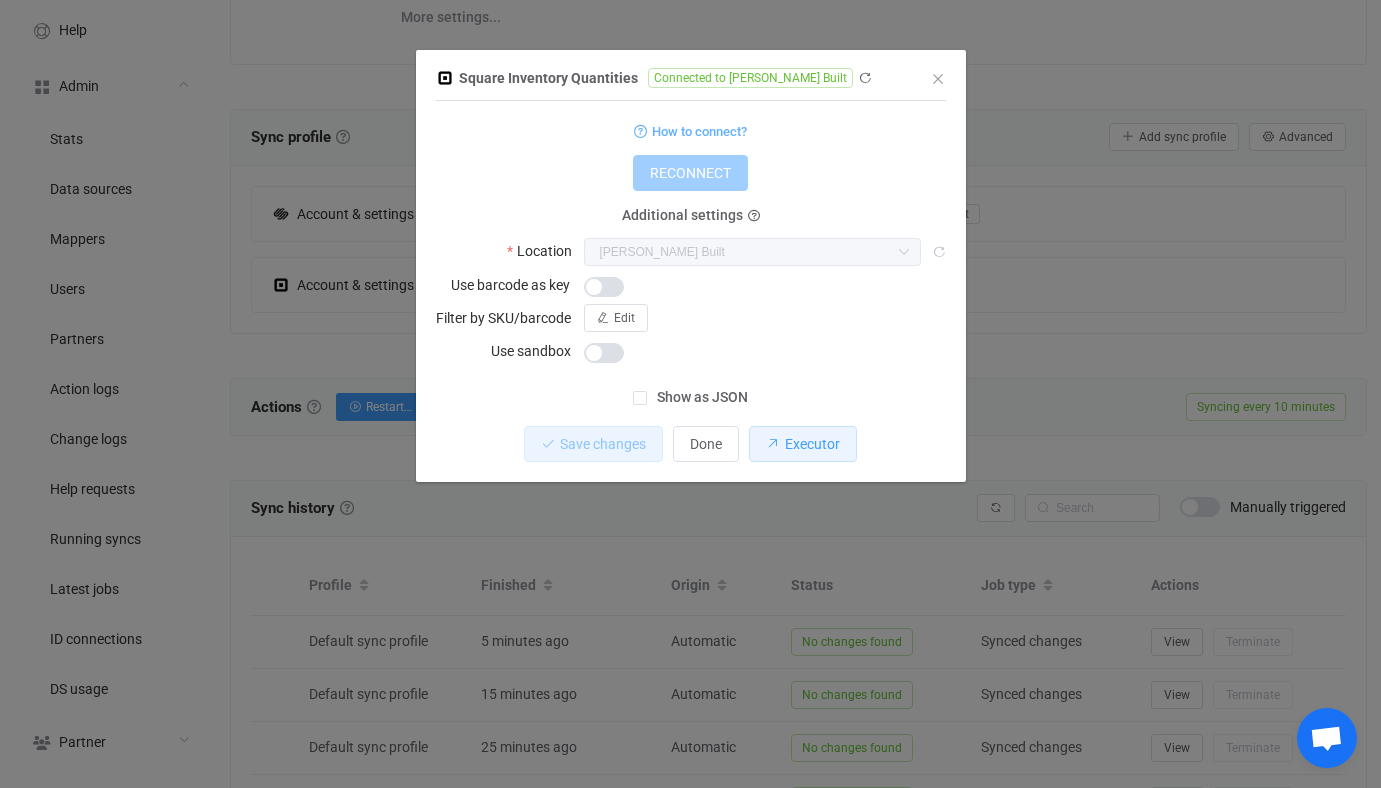 type 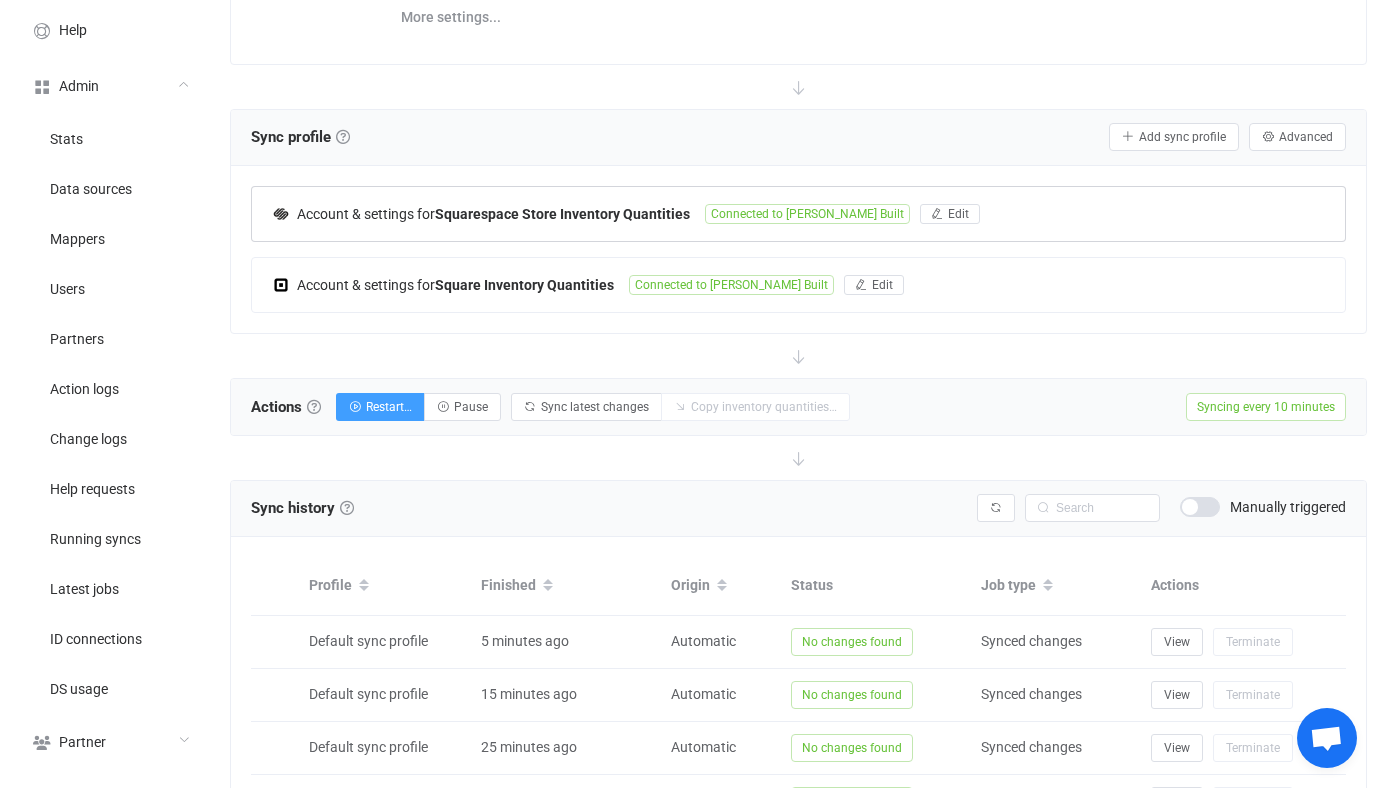 click on "Squarespace Store Inventory Quantities" at bounding box center (562, 214) 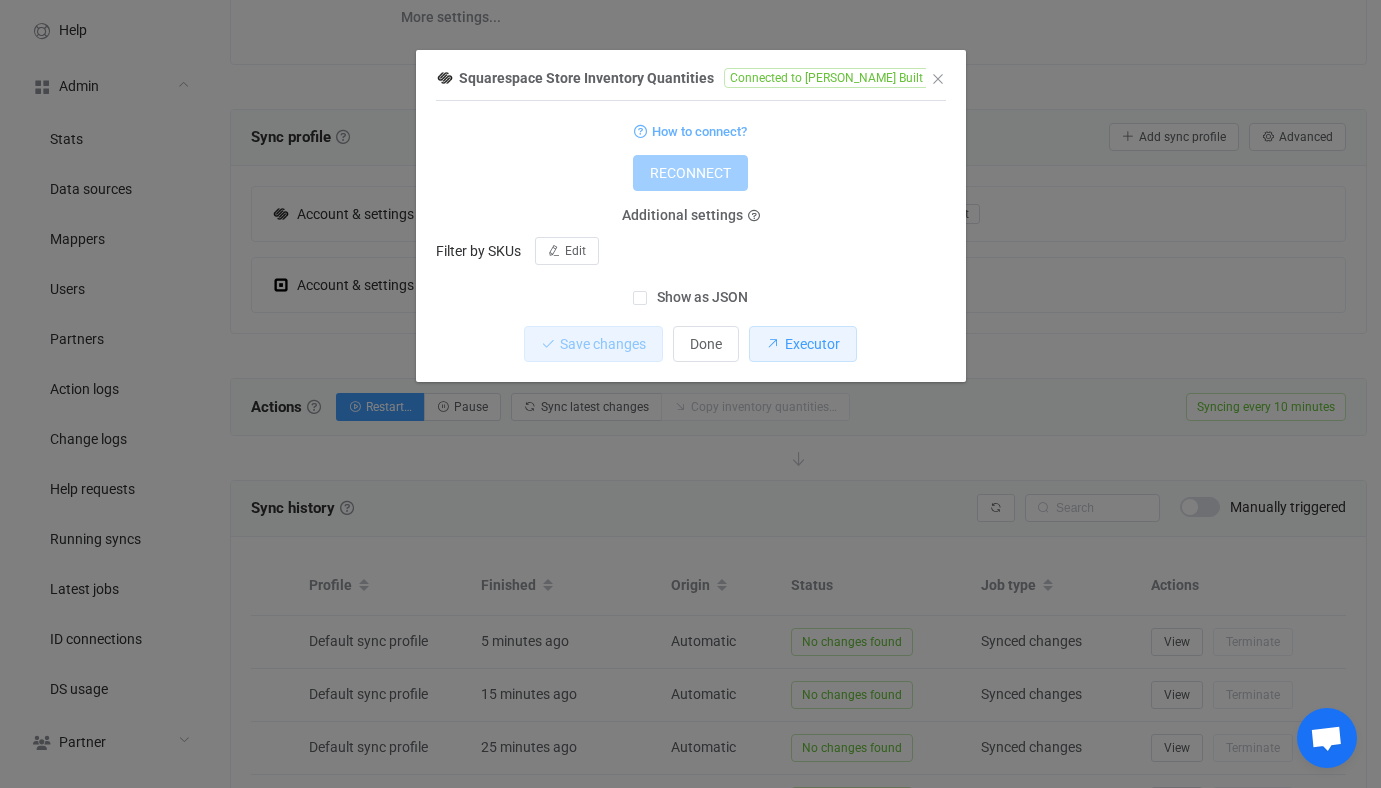 click on "Executor" at bounding box center [812, 344] 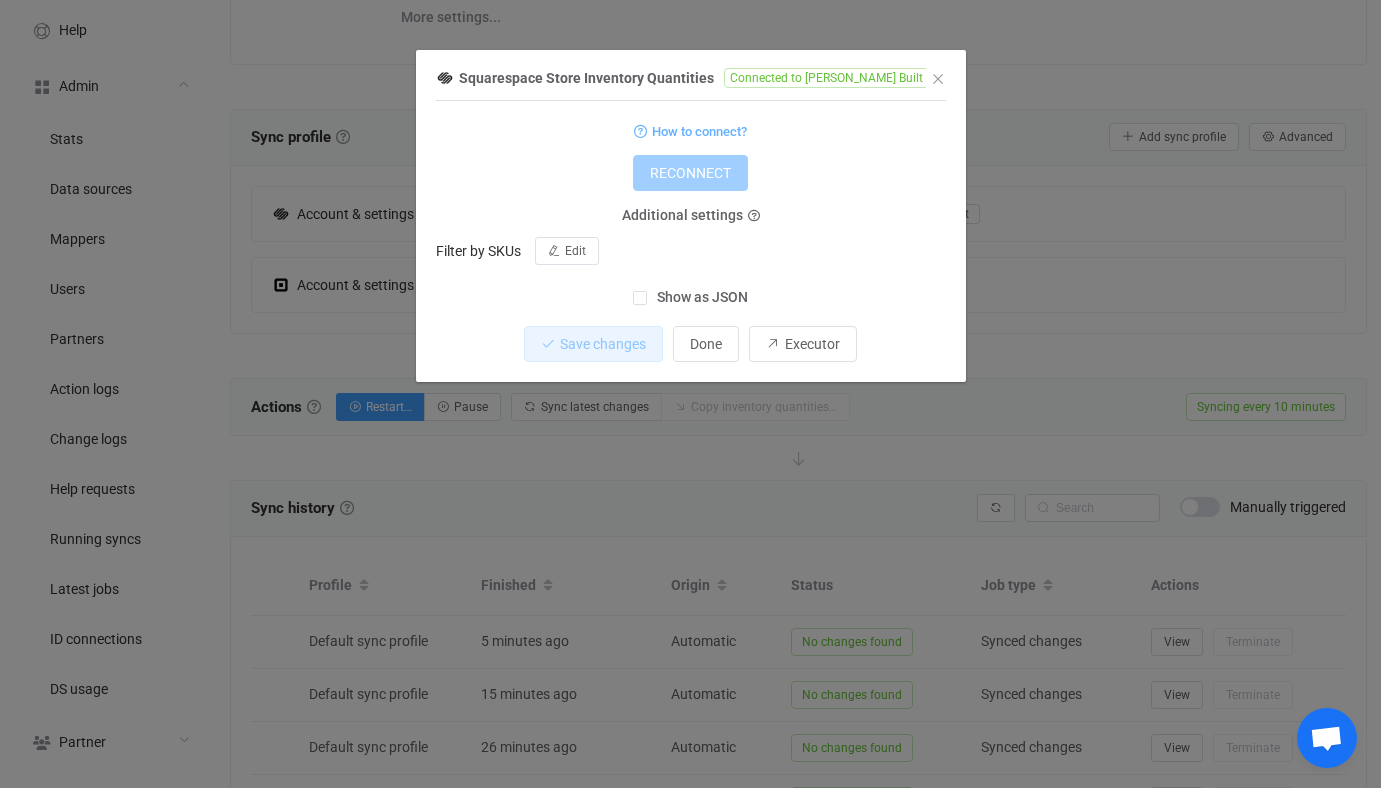click on "Squarespace Store Inventory Quantities Connected  to Hillyard Built 1 { {
"accessToken": "***",
"refreshToken": "***"
} Standard output:
Output saved to the file
How to connect?
RECONNECT Additional settings Filter by SKUs Edit Show as JSON Save changes Done Executor" at bounding box center [690, 394] 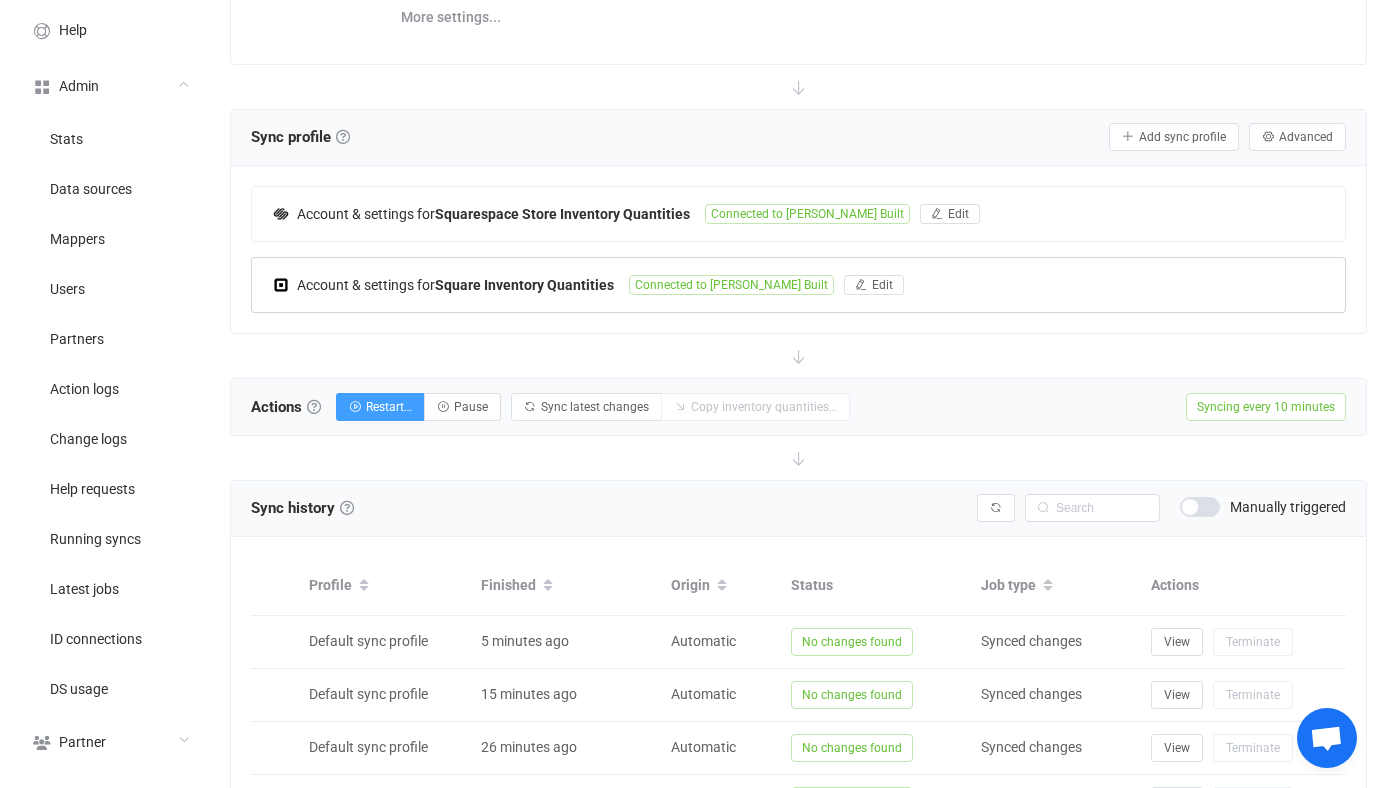 click on "Account & settings for  Square Inventory Quantities
Connected  to Hillyard Built Edit" at bounding box center (798, 285) 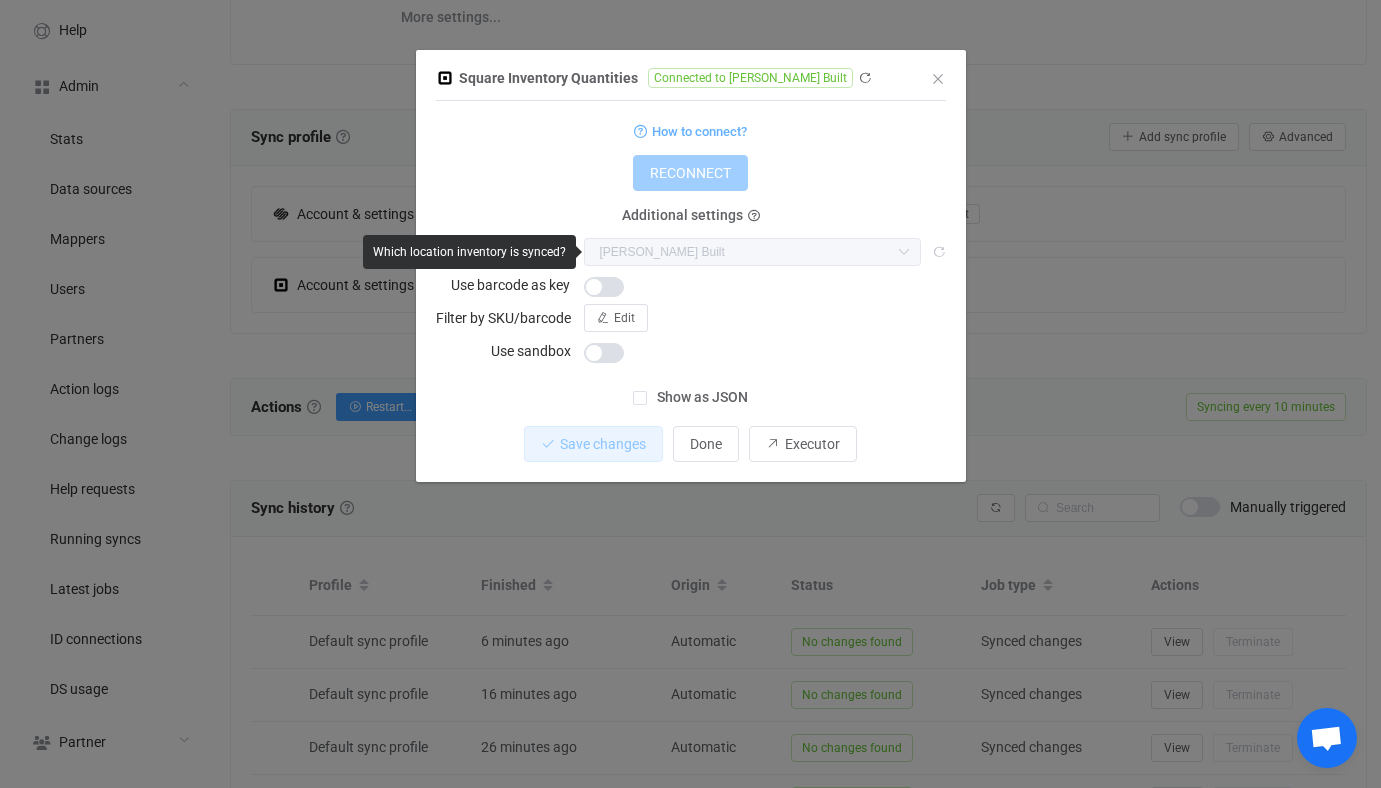 click on "Square Inventory Quantities Connected  to Hillyard Built 1 { {
"refreshToken": "***",
"accessToken": "***",
"locationId": "LJ0X7ZJW8F7NW"
} Standard output:
Output saved to the file
How to connect?
RECONNECT Additional settings Location Hillyard Built Hillyard Built Use barcode as key Filter by SKU/barcode Edit Use sandbox Show as JSON Save changes Done Executor" at bounding box center [690, 394] 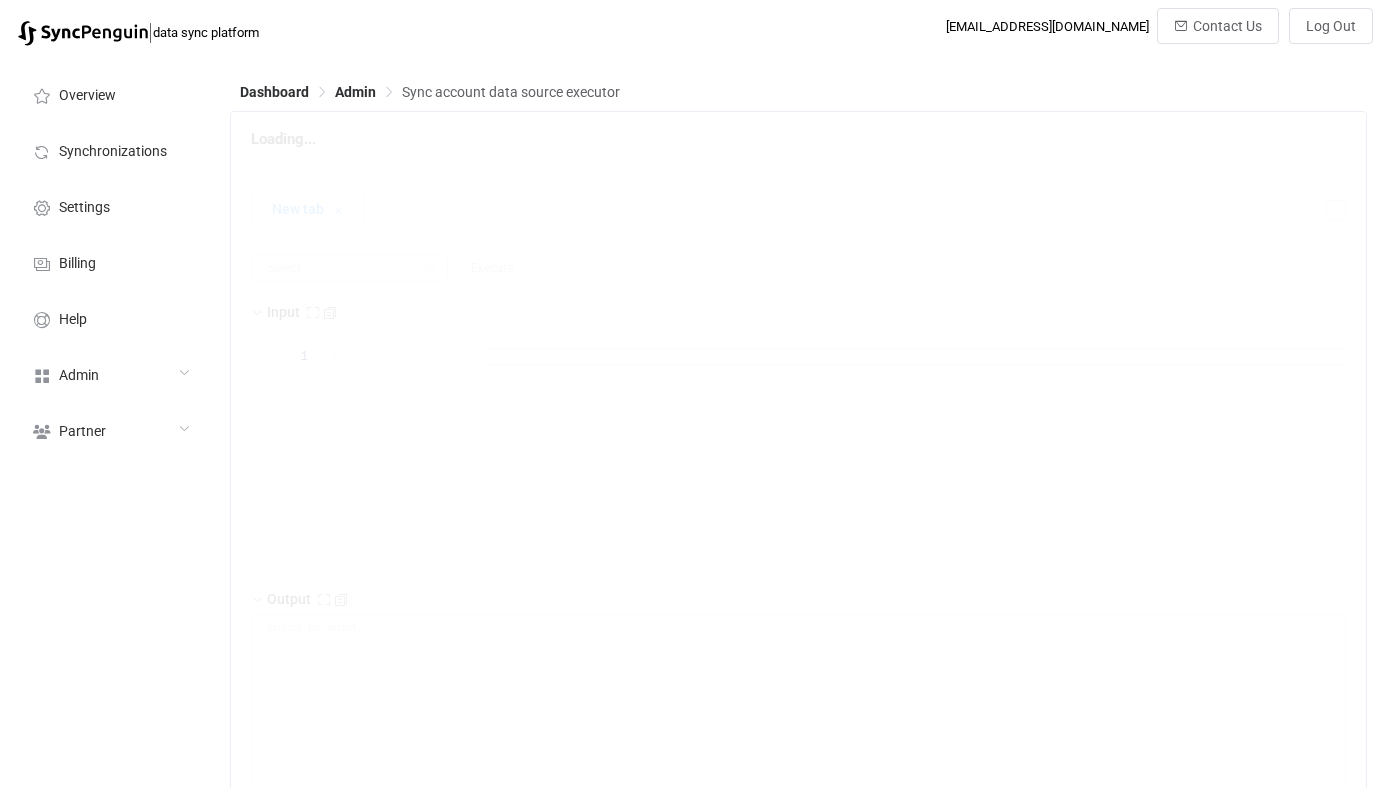 scroll, scrollTop: 0, scrollLeft: 0, axis: both 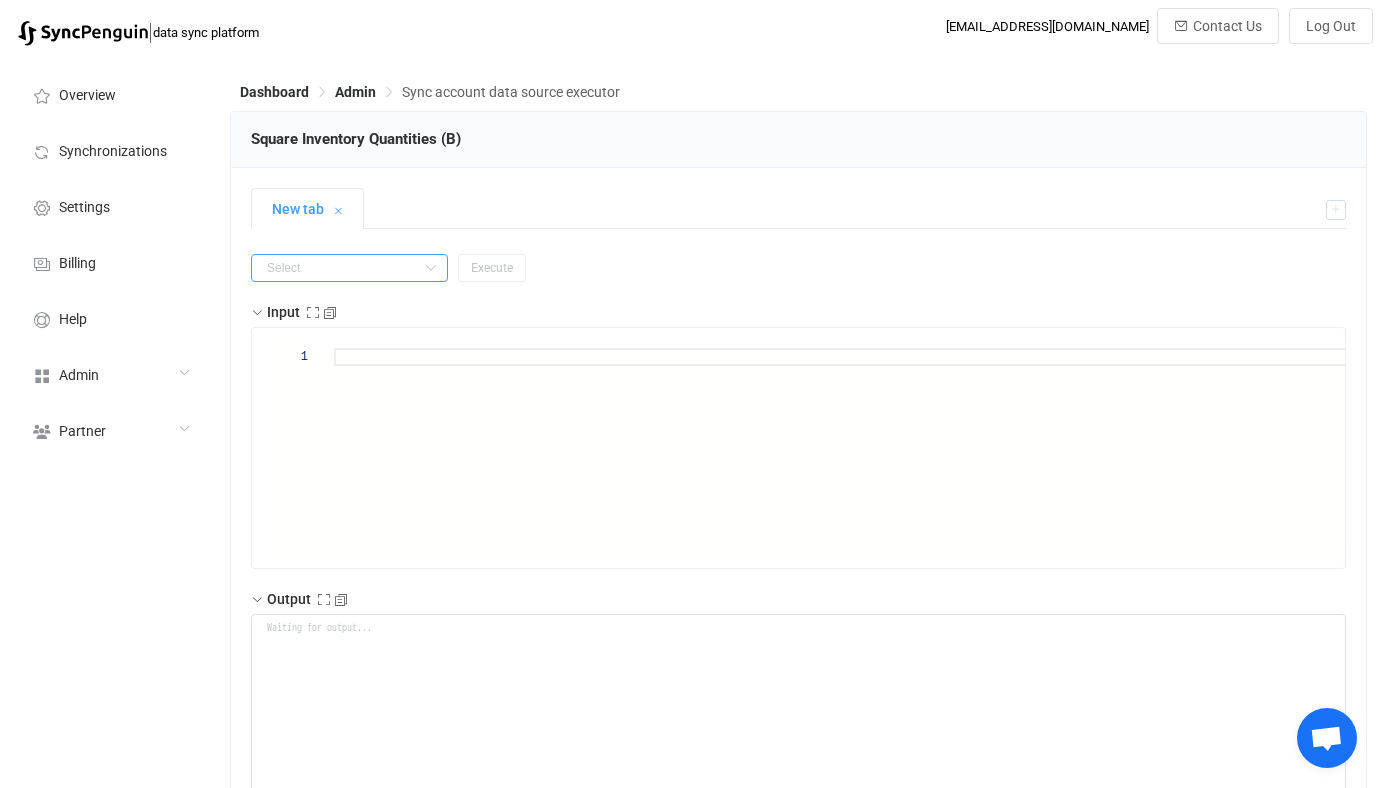 click at bounding box center [349, 268] 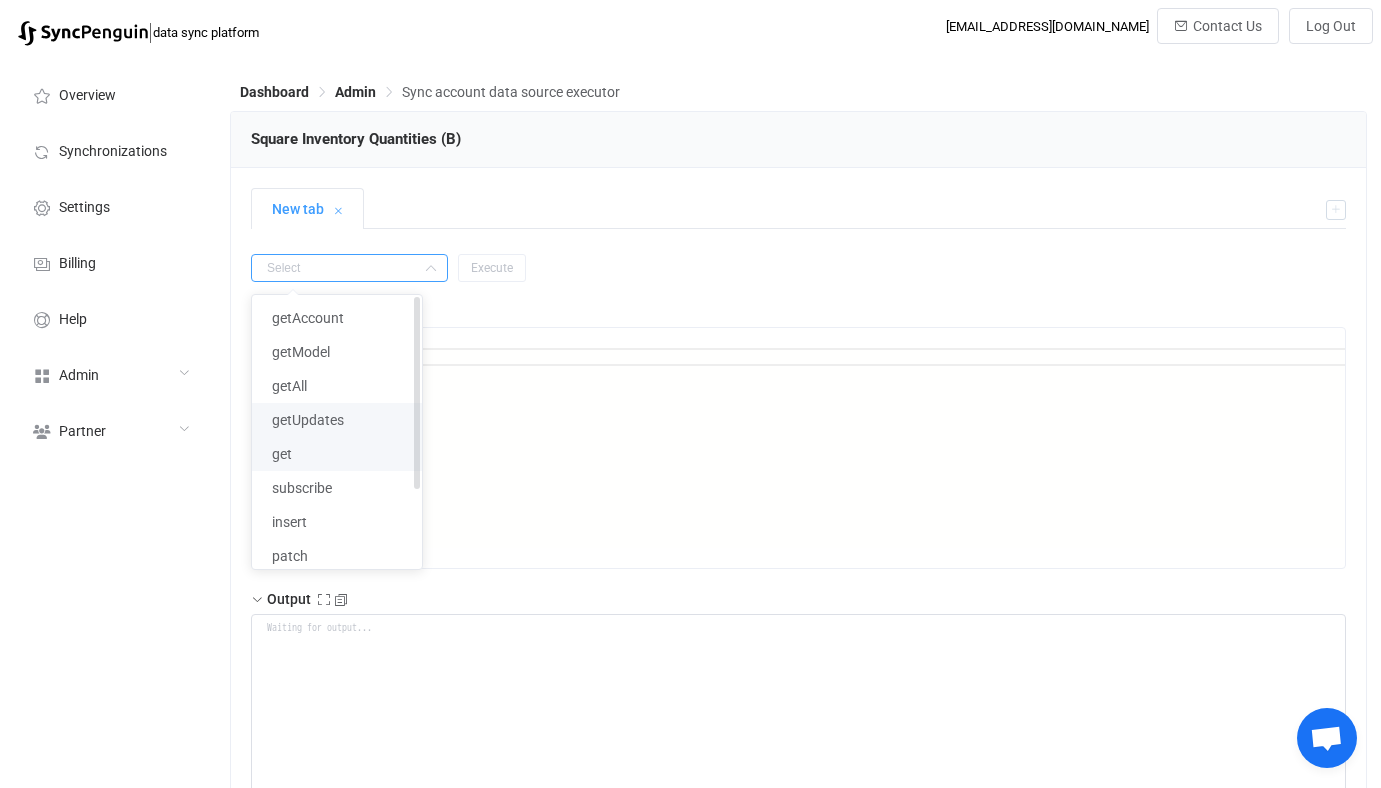 click on "get" at bounding box center [337, 454] 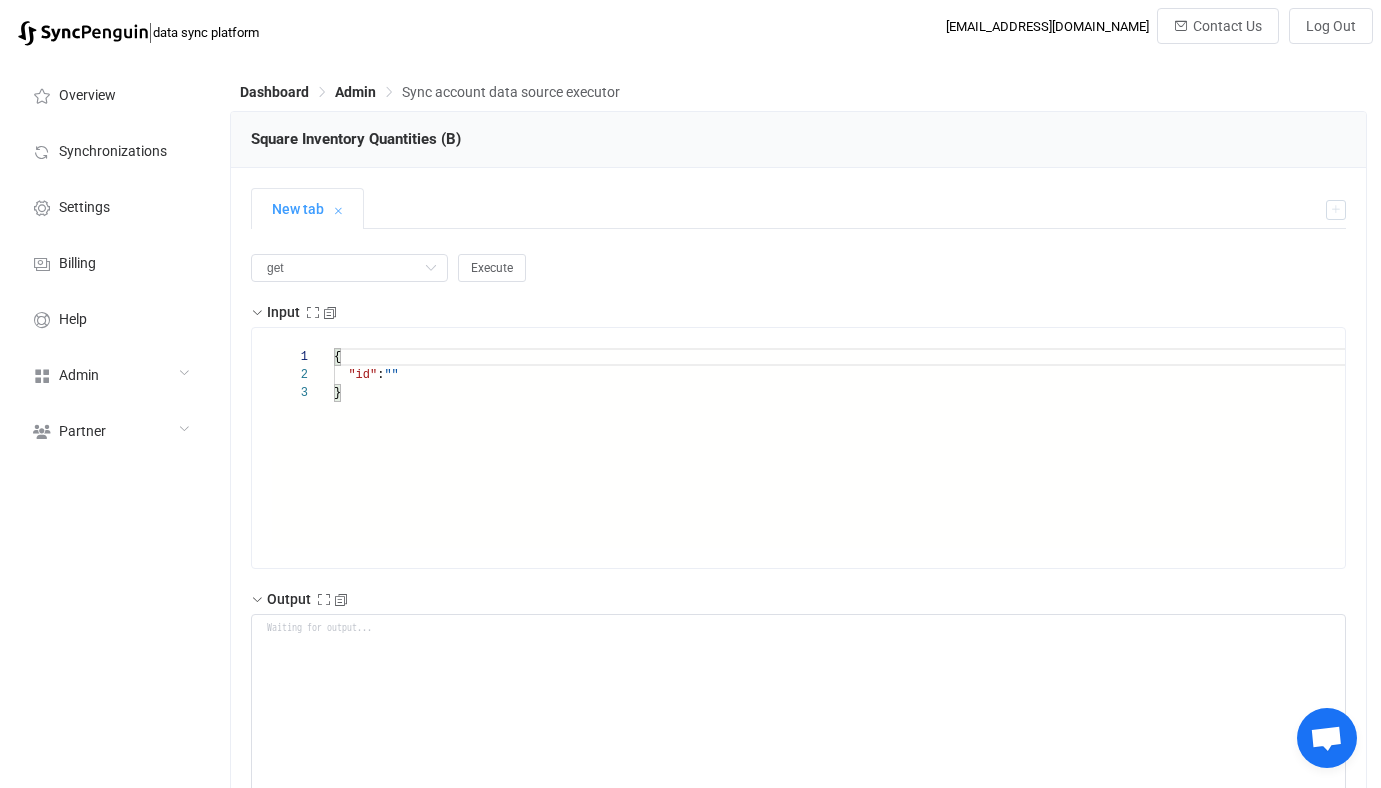 scroll, scrollTop: 0, scrollLeft: 0, axis: both 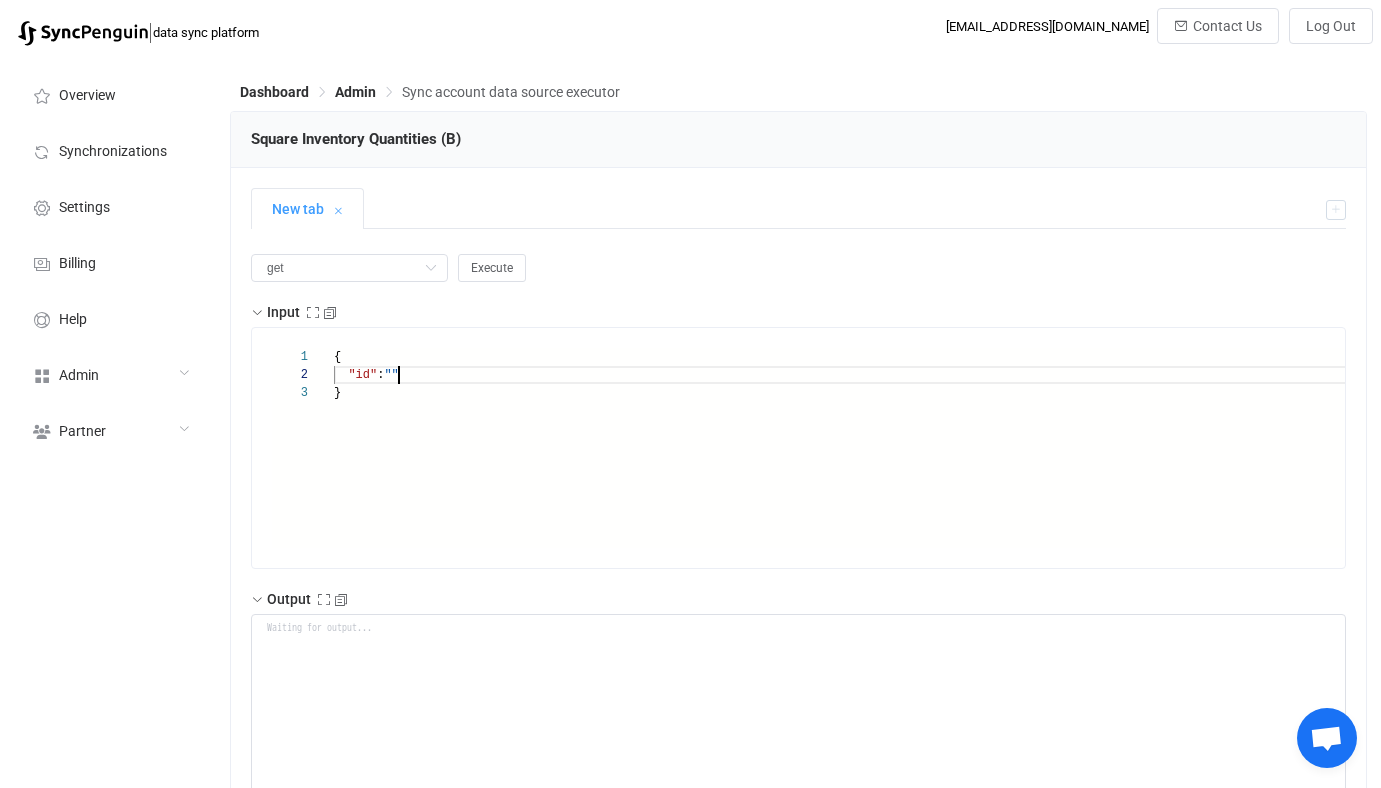 paste on "SQ0947296" 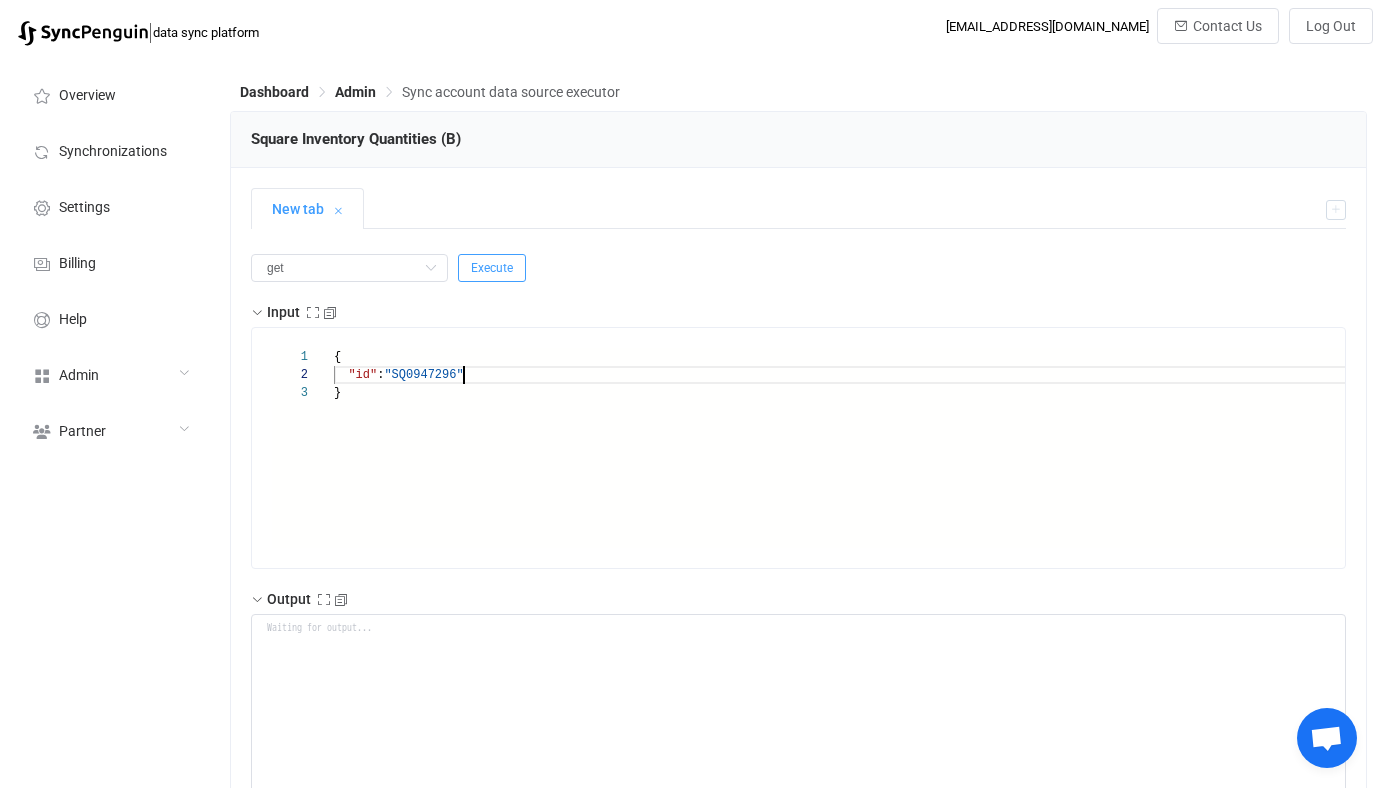 click on "Execute" at bounding box center [492, 268] 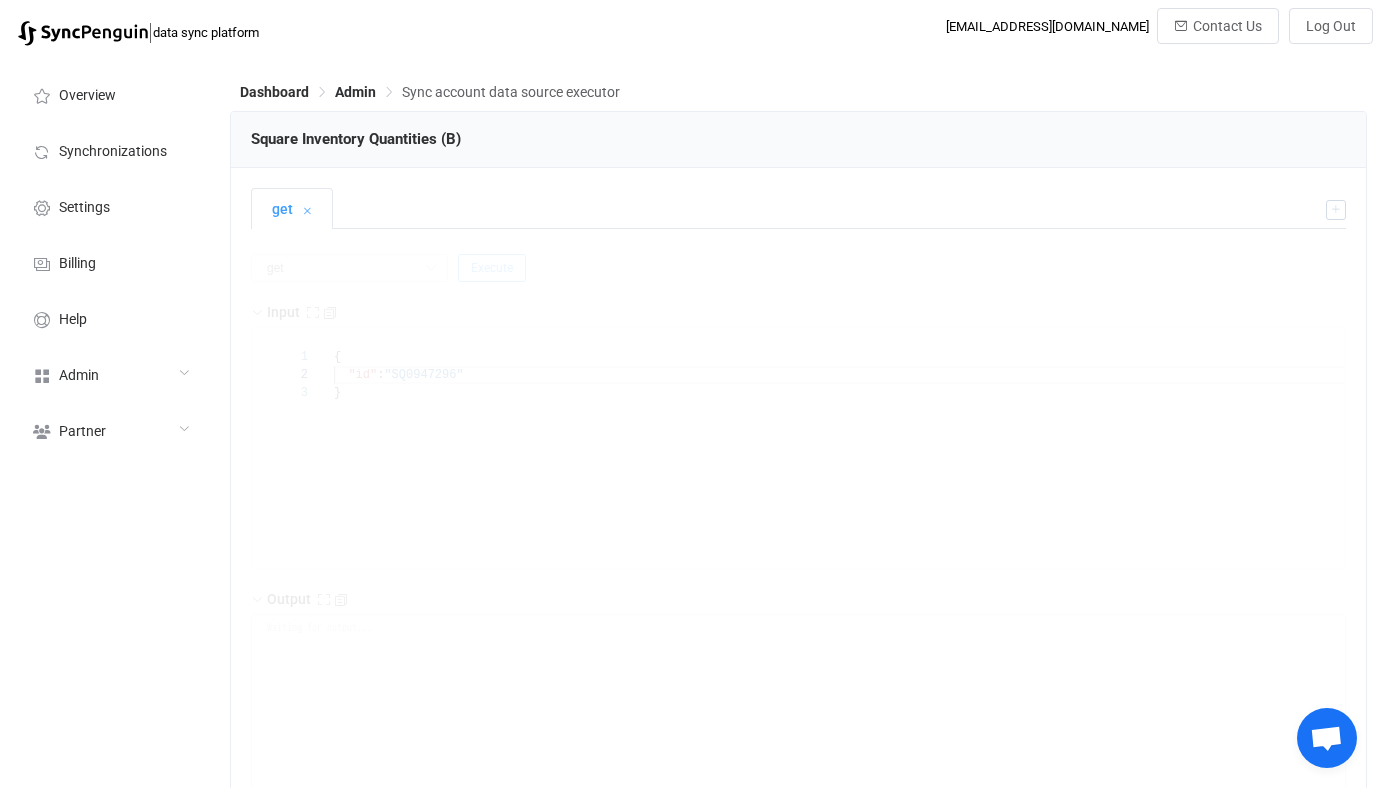 type 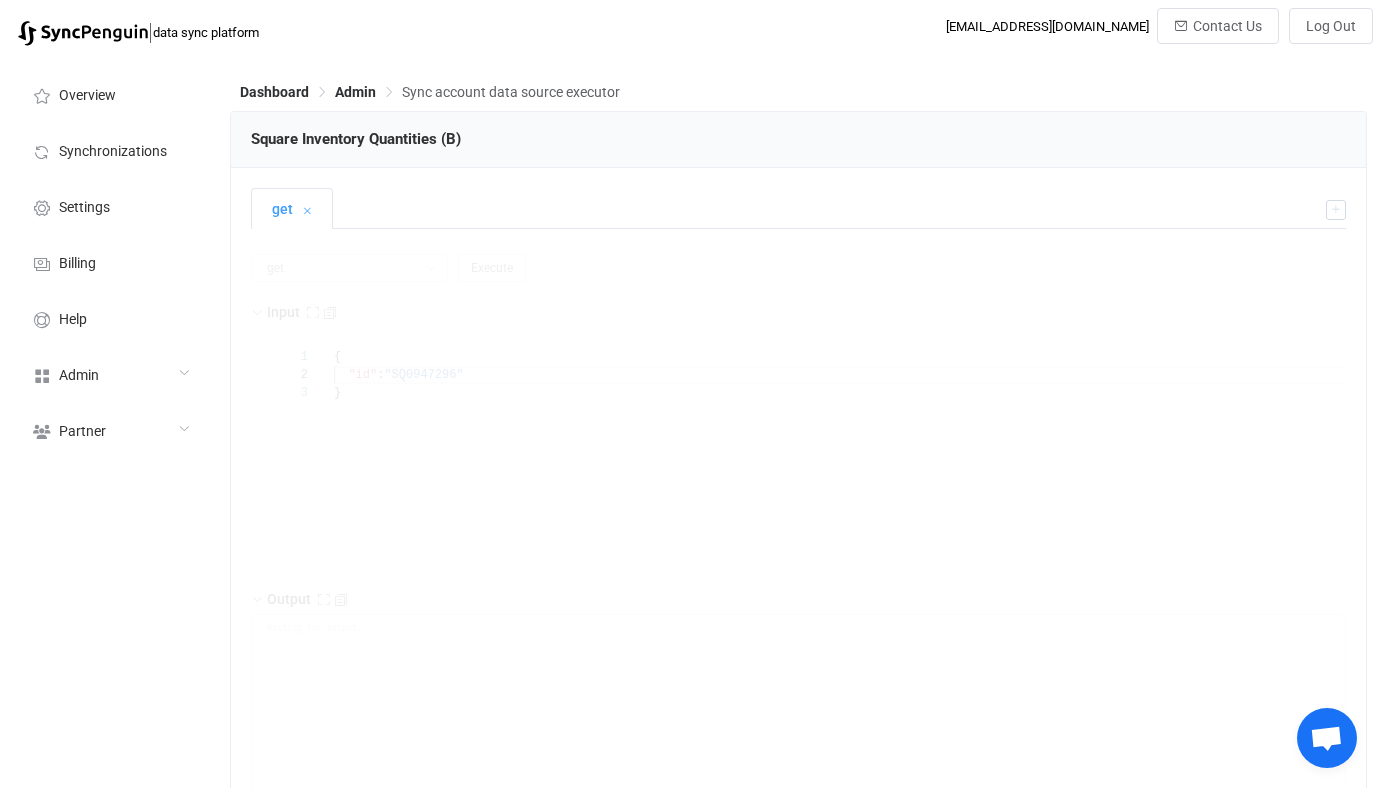 type on "{
"statusCode": 200,
"output": {
"value": {
"sku": "SQ0947296",
"catalogObjectId": "NNMMYVJAGCZVEIDRS4ERSZOJ",
"locationId": "LJ0X7ZJW8F7NW",
"quantity": 0,
"updatedAt": "2025-07-08T18:52:46.355Z"
},
"patchAccountData": {
"refreshToken": "EQAAlykfE653vqHtmvSbNDr8-zRFPLS2DhzRqf04jy2ZOVT8Yr-0_0bUVR2Butia",
"accessToken": "EAAAlgl2tHLL3kuSc0j85muV85jDd7QPoU_OWvYyOf7-Qk0WpONvjOc2PcznpAN8",
"locationId": "LJ0X7ZJW8F7NW"
}
}
}" 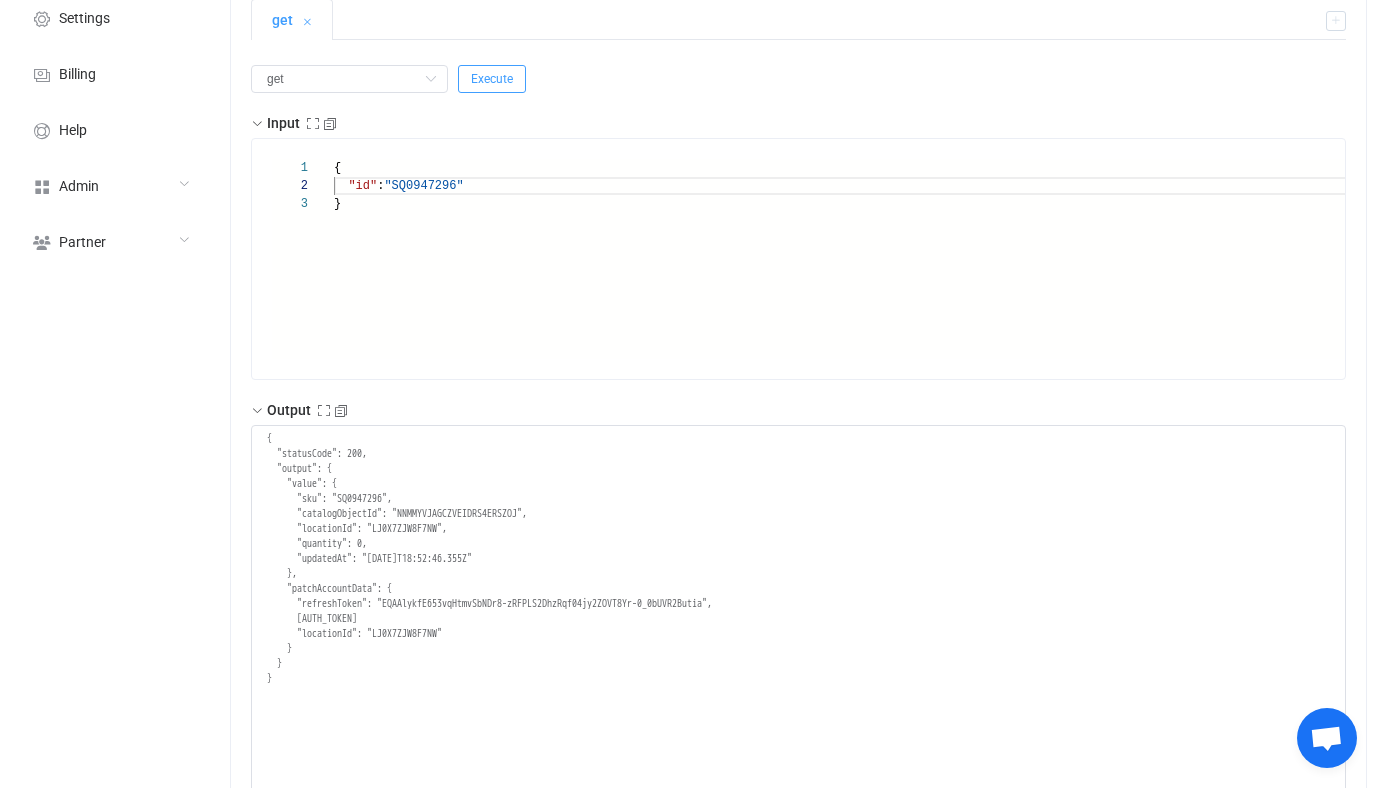 scroll, scrollTop: 196, scrollLeft: 0, axis: vertical 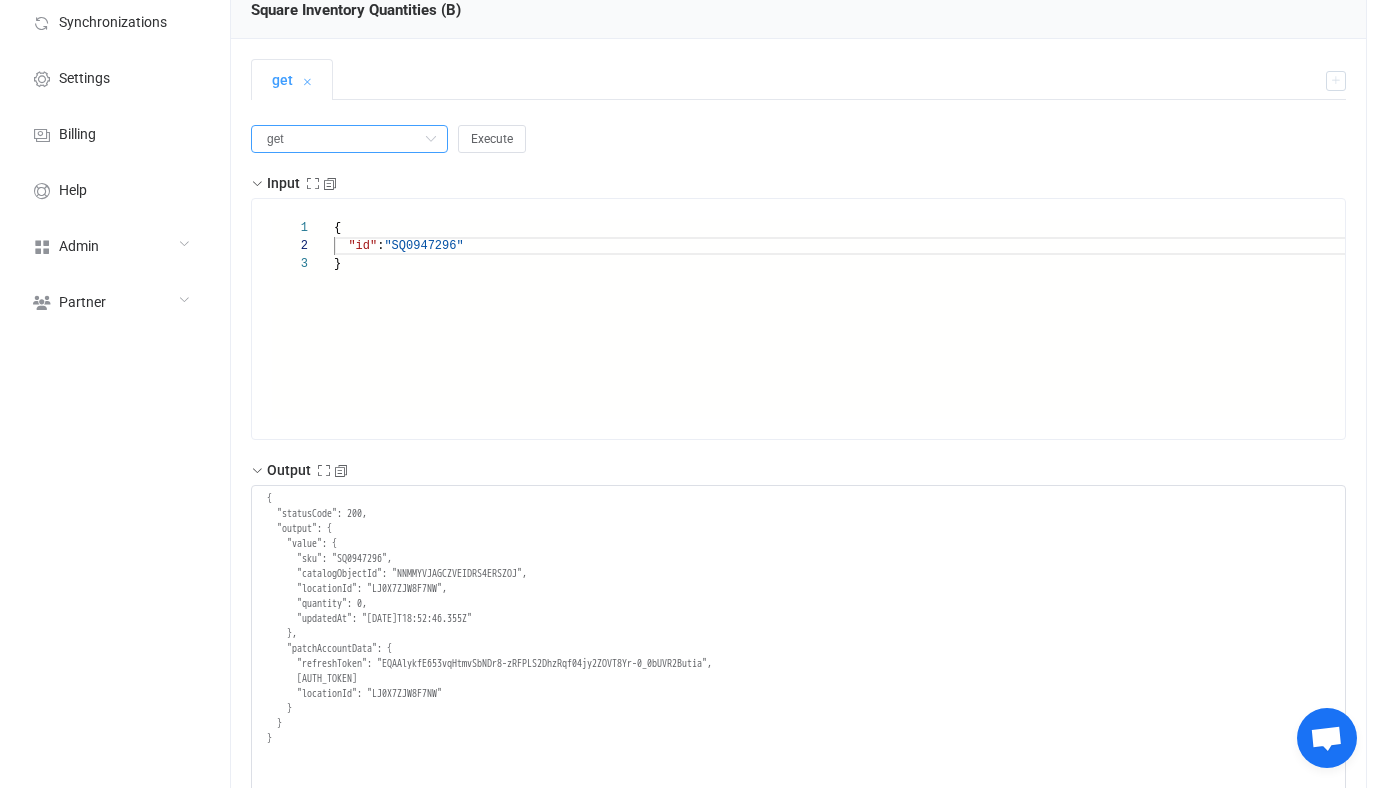click on "get" at bounding box center (349, 139) 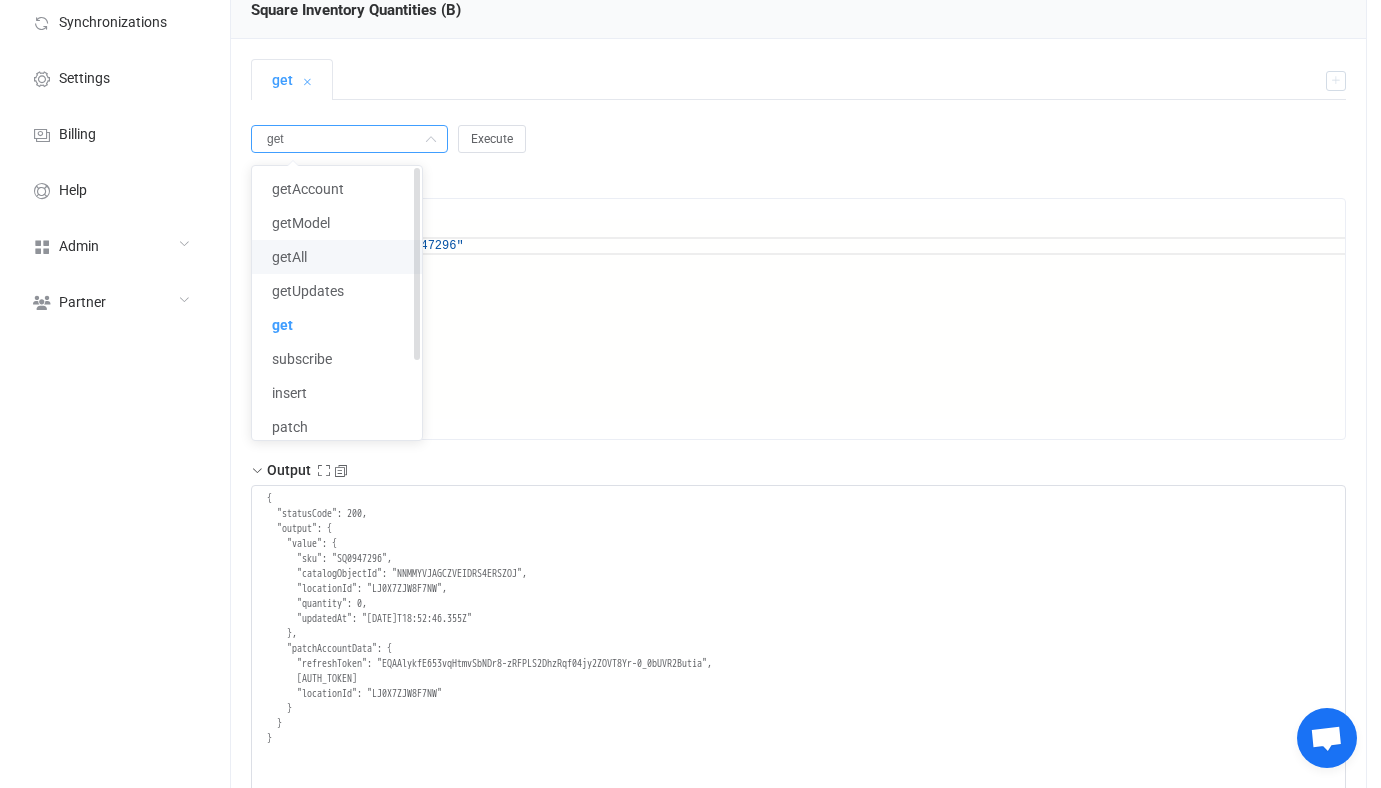 click on "getAll" at bounding box center [337, 257] 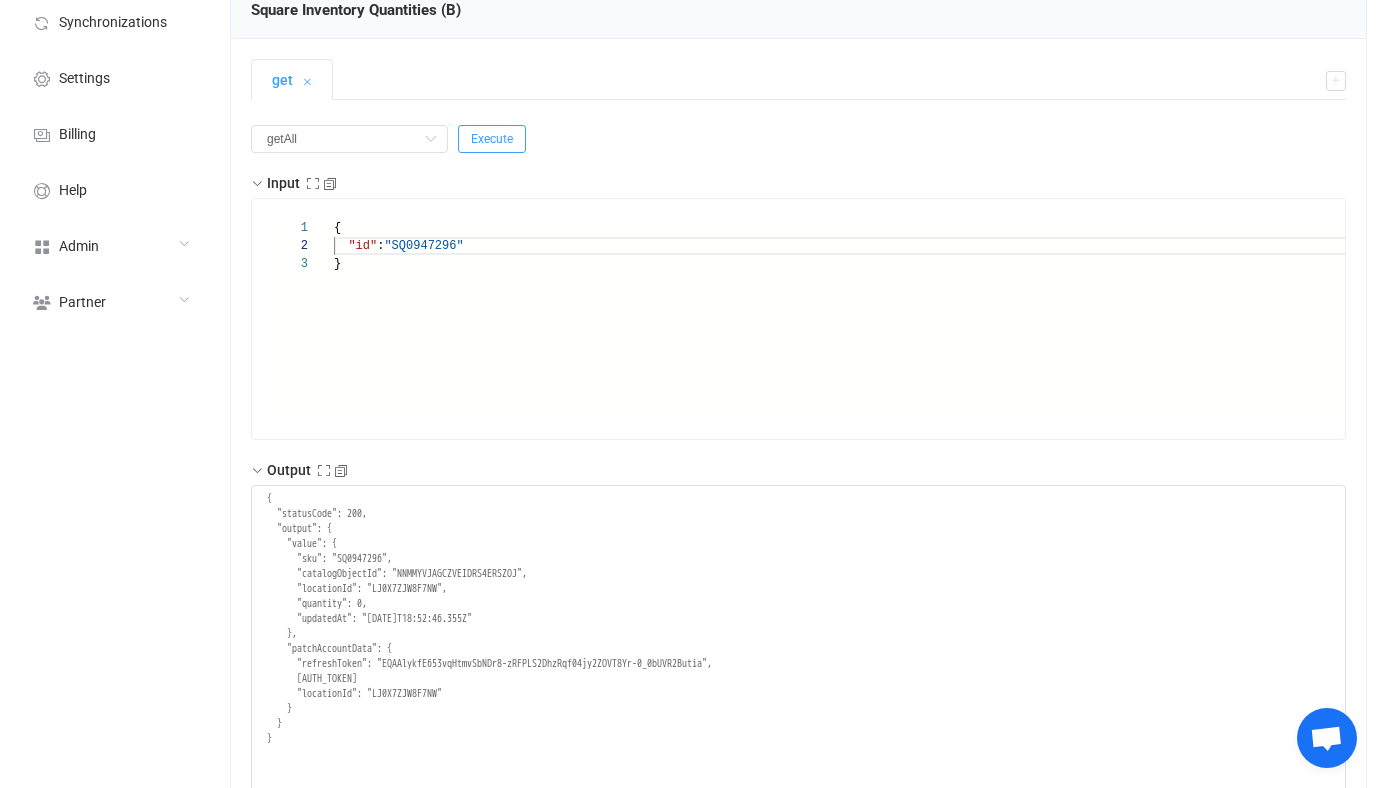 click on "Execute" at bounding box center (492, 139) 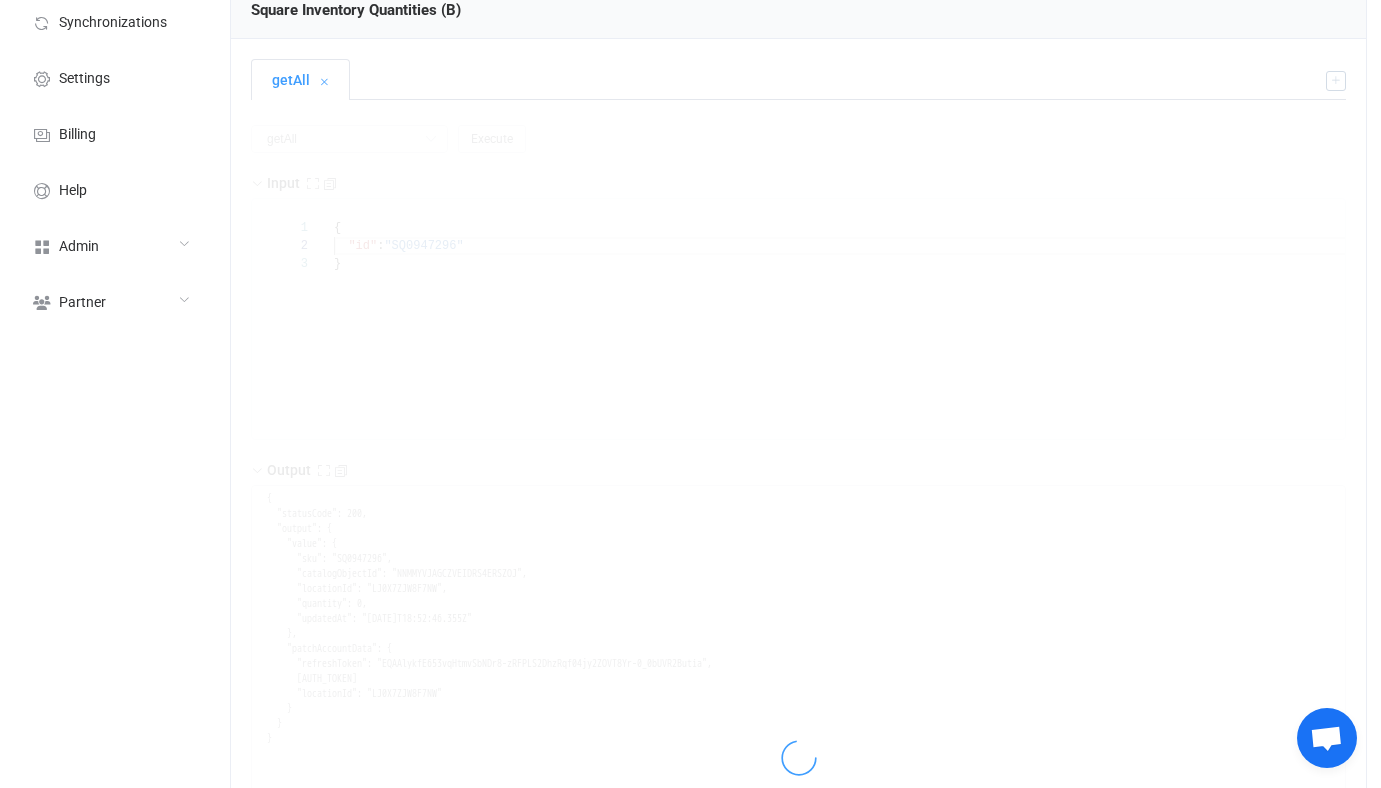 type on "{
"statusCode": 200,
"output": {
"nextSync": "2025-07-08T18:52:55.521Z",
"entries": [
{
"id": "SQ8498398",
"type": "upsert",
"lastUpdated": "2024-12-16T23:00:44.071Z",
"value": {
"sku": "SQ8498398",
"catalogObjectId": "TYR4YR5HMWYJGISIISM74K63",
"locationId": "LJ0X7ZJW8F7NW",
"quantity": 3,
"updatedAt": "2024-12-16T23:00:44.071Z"
}
},
{
"id": "SQ3569230",
"type": "upsert",
"lastUpdated": "2025-06-28T19:38:48.440Z",
"value": {
"sku": "SQ3569230",
"catalogObjectId": "P7VHWLPORMPPJIDNV35HD6EJ",
"locationId": "LJ0X7ZJW8F7NW",
"quantity": 2,
"updatedAt": "2025-06-28T19:38:48.44Z"
}
},
{
"id": "SQ8544528",
"type": "upsert",
"lastUpdated": "2025-06-28T19:38:49.852Z",
"value": {
"sku": "SQ8544528",
"catalogObjectId": "SMDTPZBHJNP2ULSA6WKTK2K7",
..." 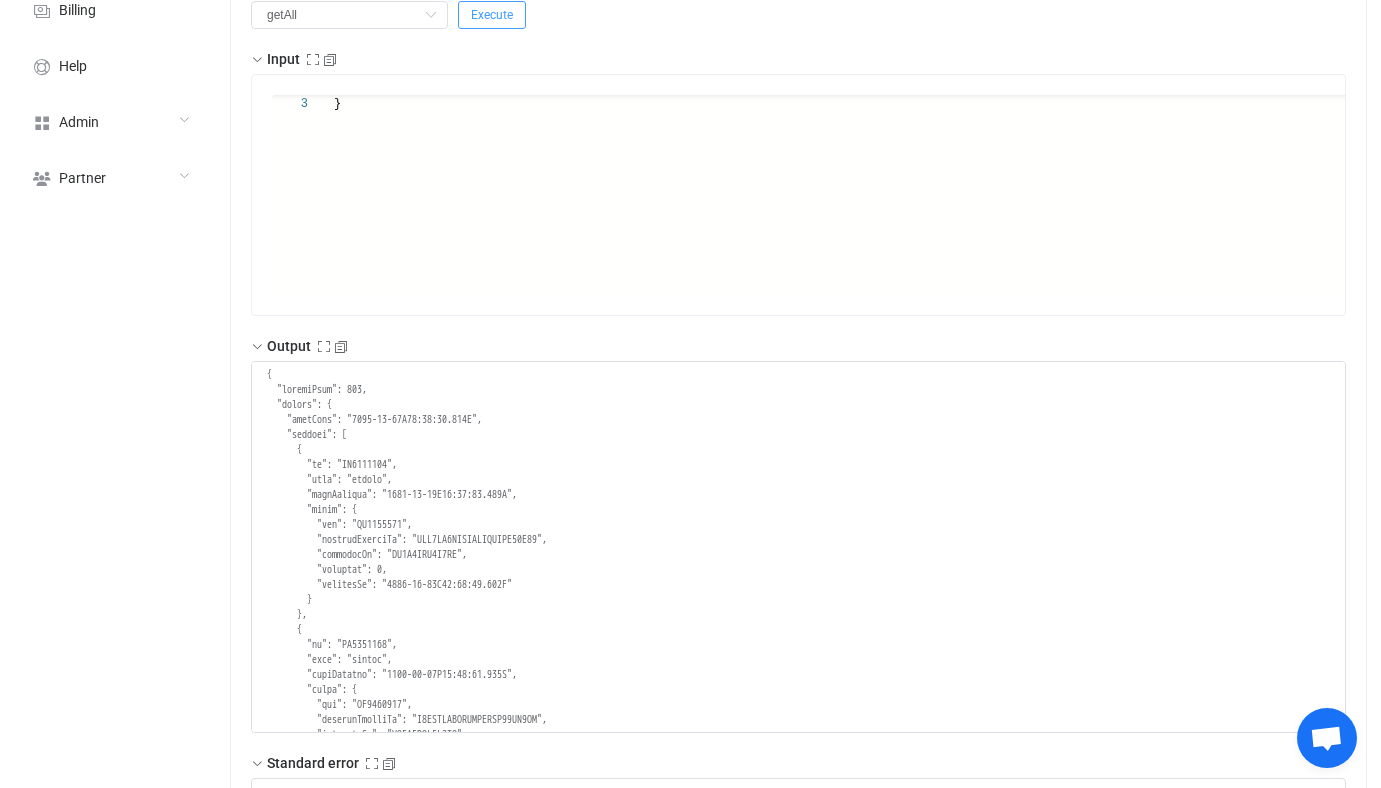 scroll, scrollTop: 254, scrollLeft: 0, axis: vertical 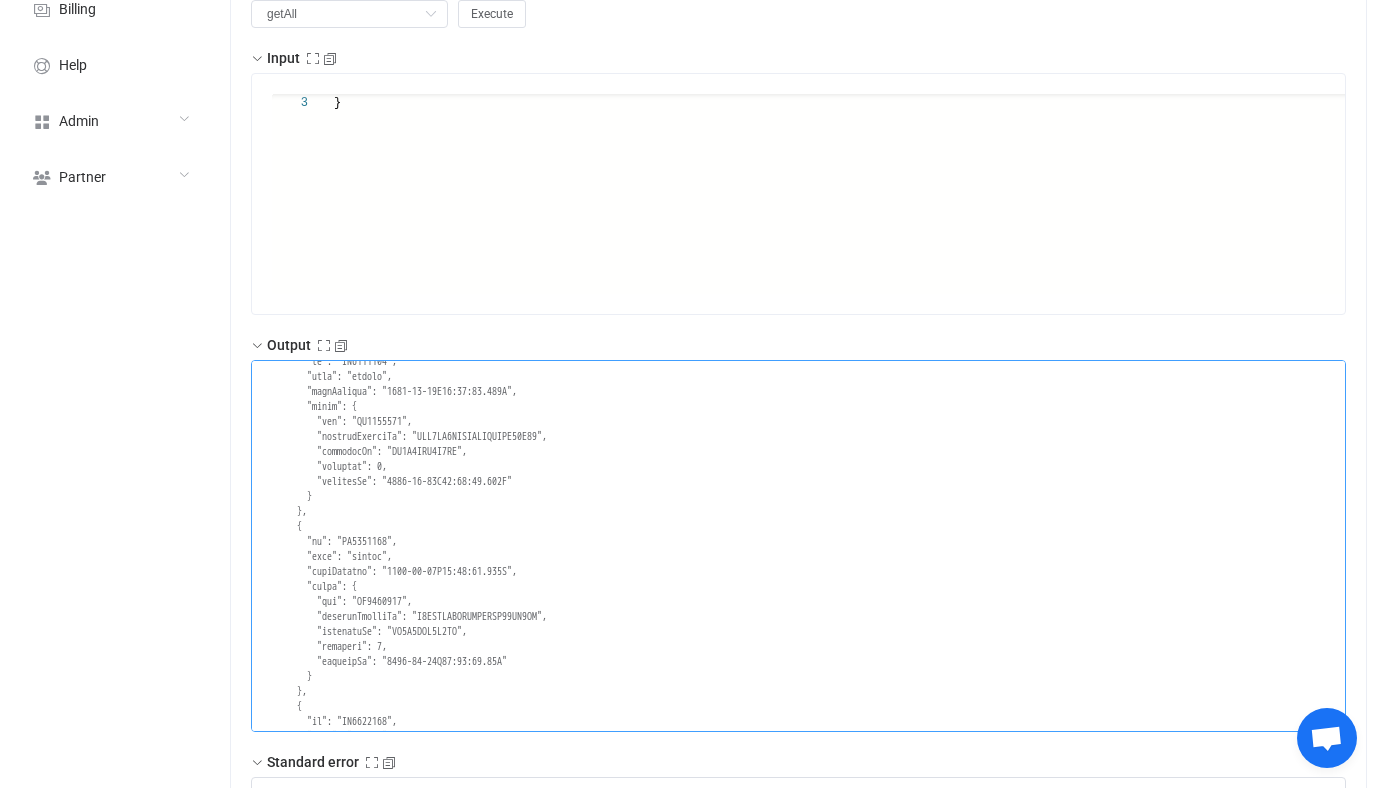 click at bounding box center (798, 546) 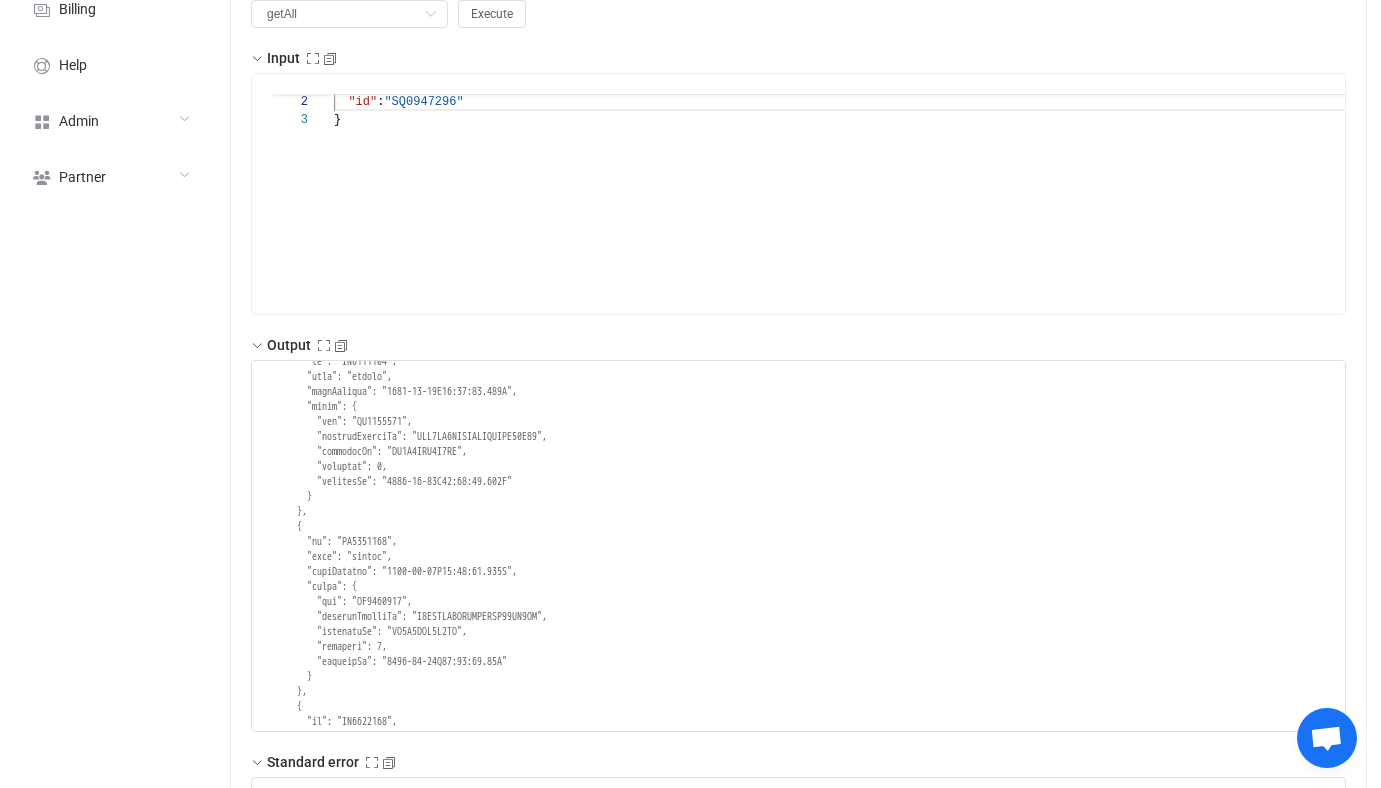 scroll, scrollTop: 44, scrollLeft: 0, axis: vertical 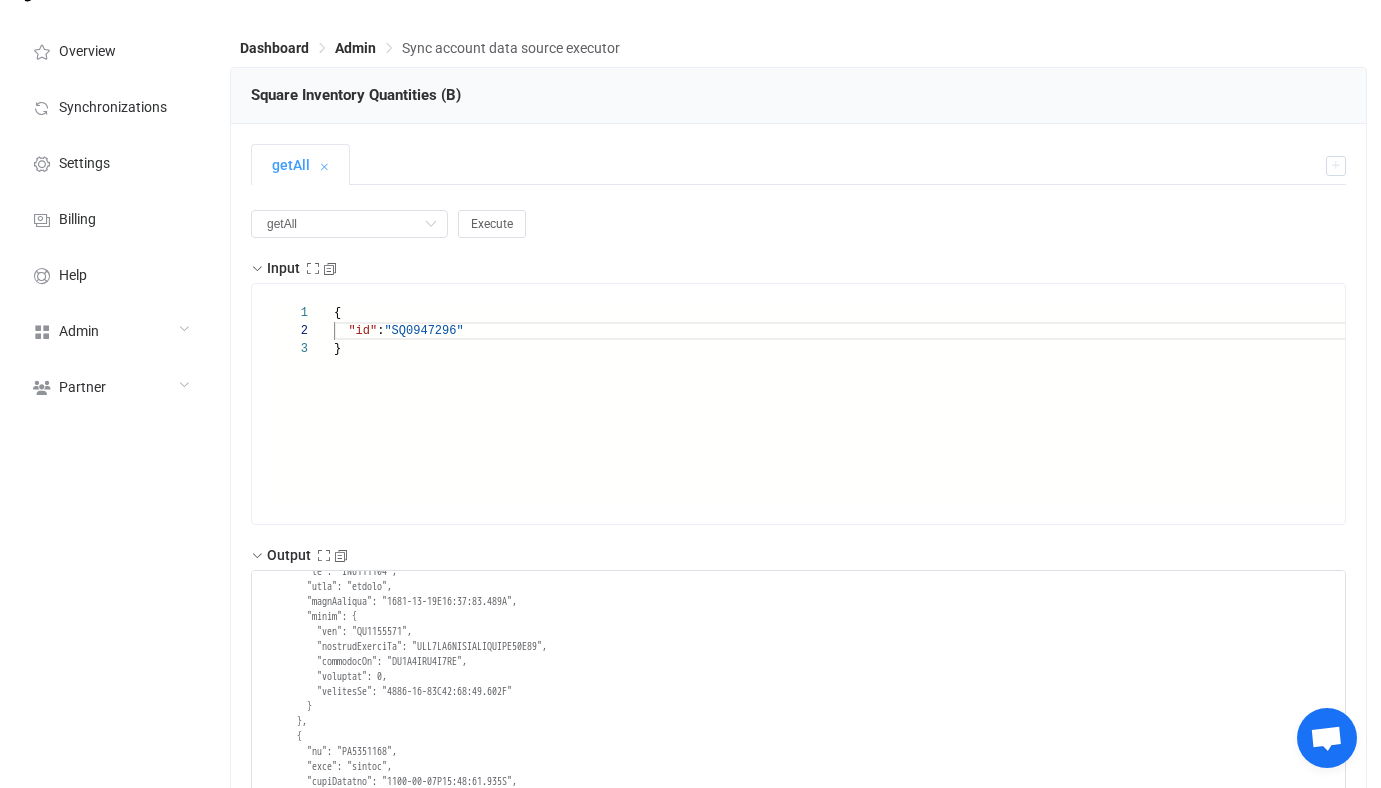 click on "}    "id" :  "SQ0947296" {" at bounding box center [864, 422] 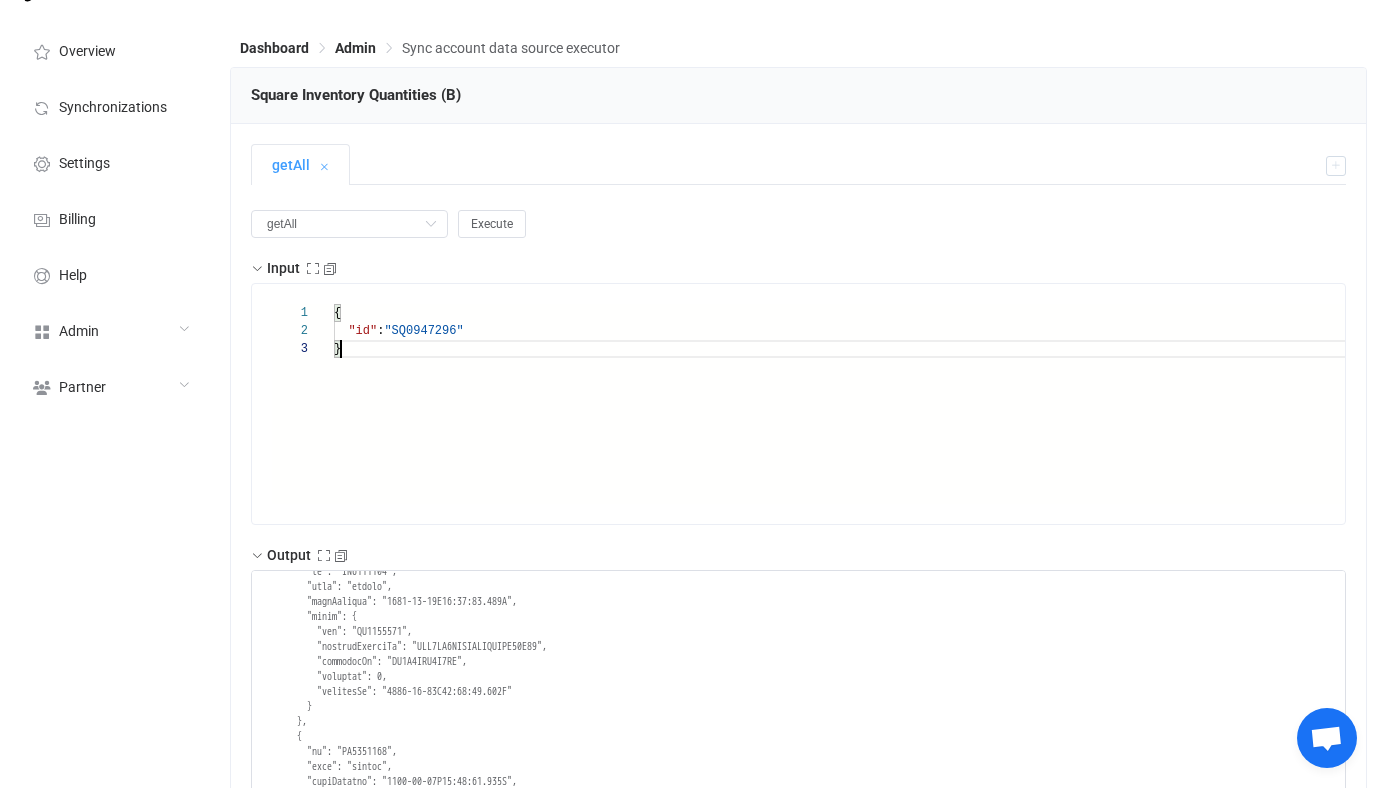 scroll, scrollTop: 0, scrollLeft: 10, axis: horizontal 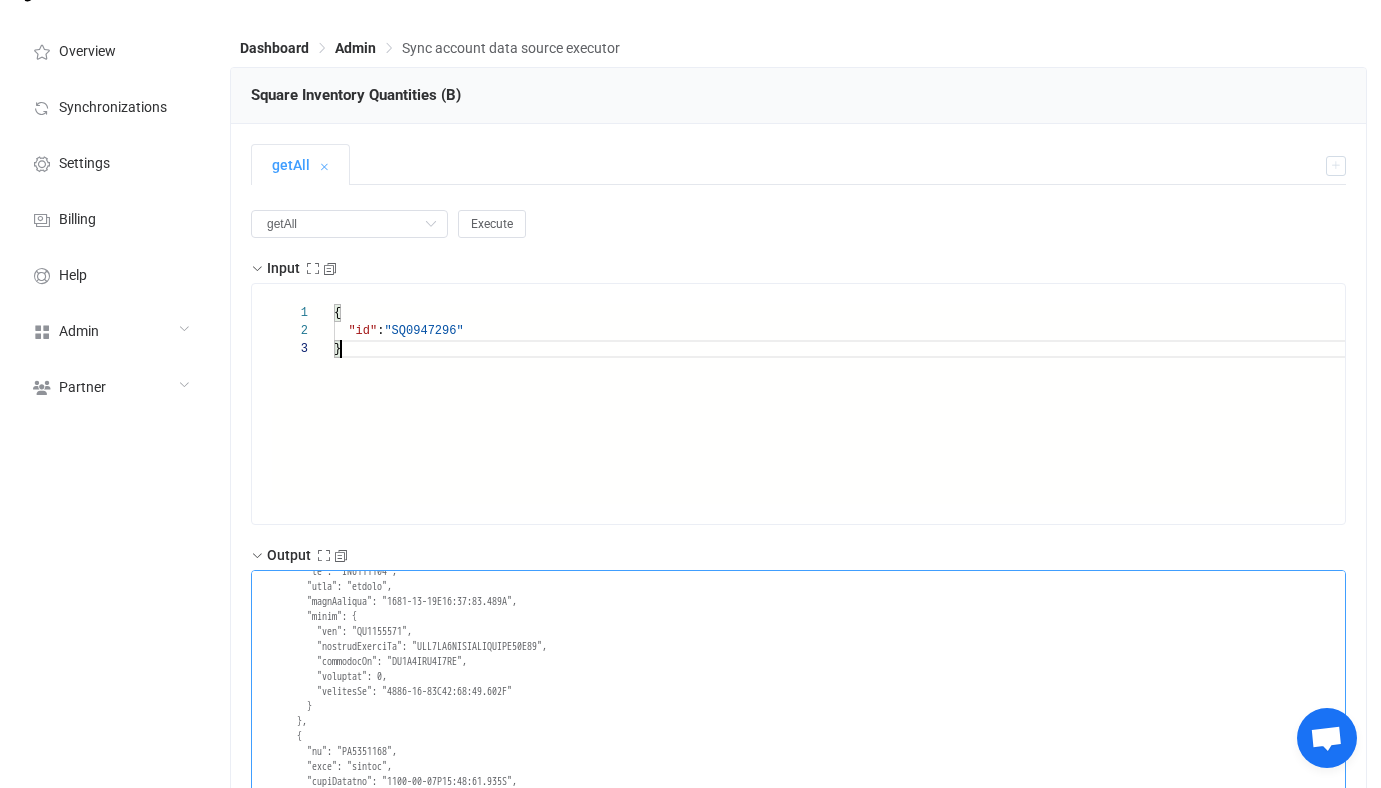 click at bounding box center [798, 756] 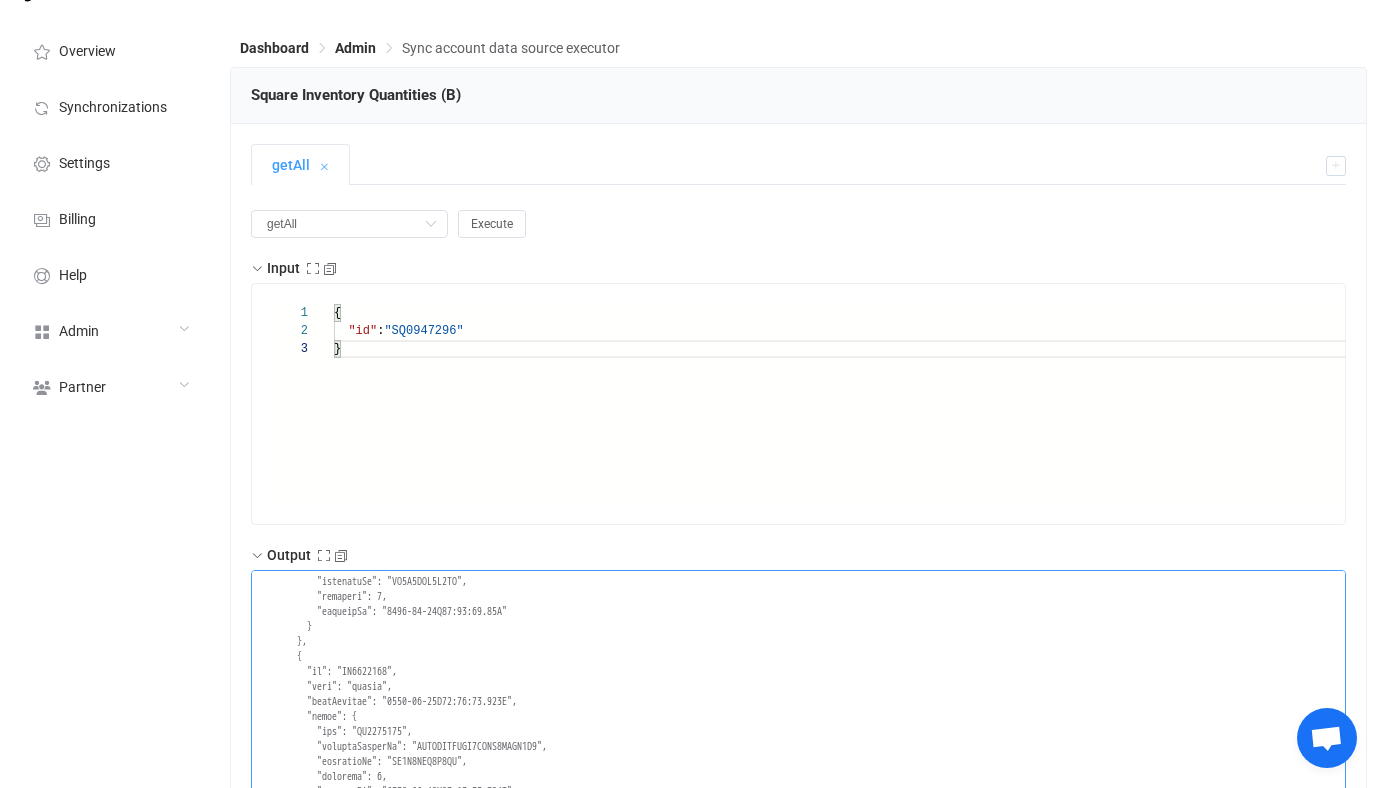 click at bounding box center [798, 756] 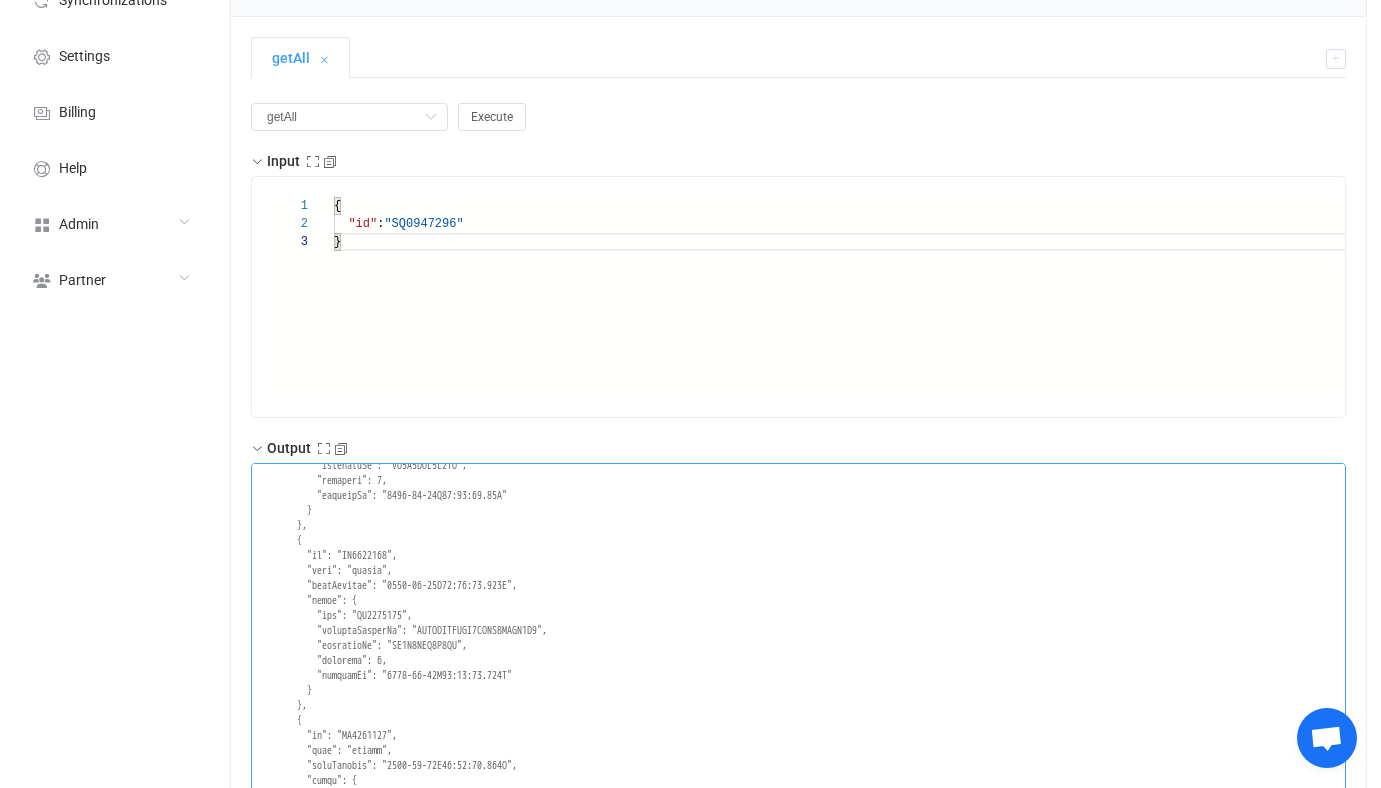 scroll, scrollTop: 386, scrollLeft: 0, axis: vertical 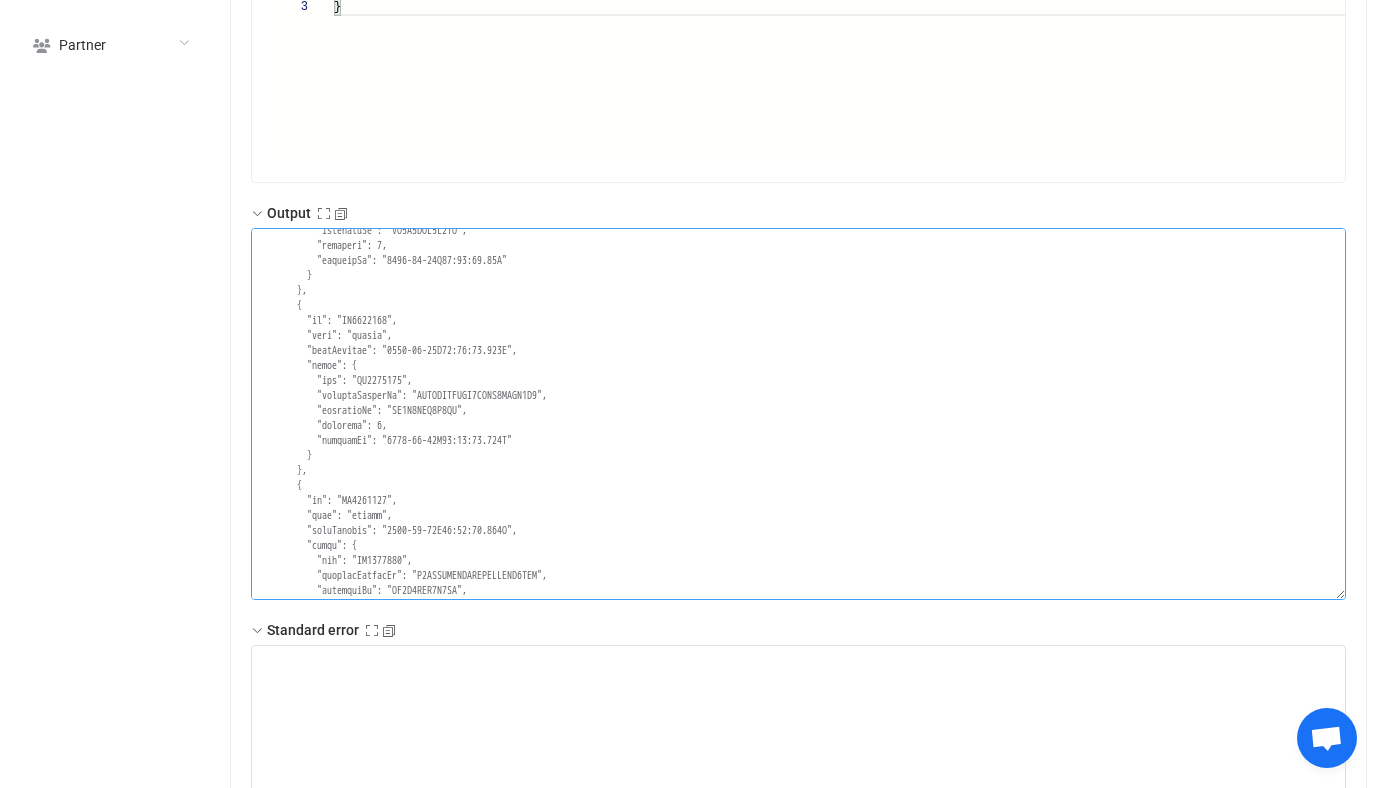 click at bounding box center (798, 414) 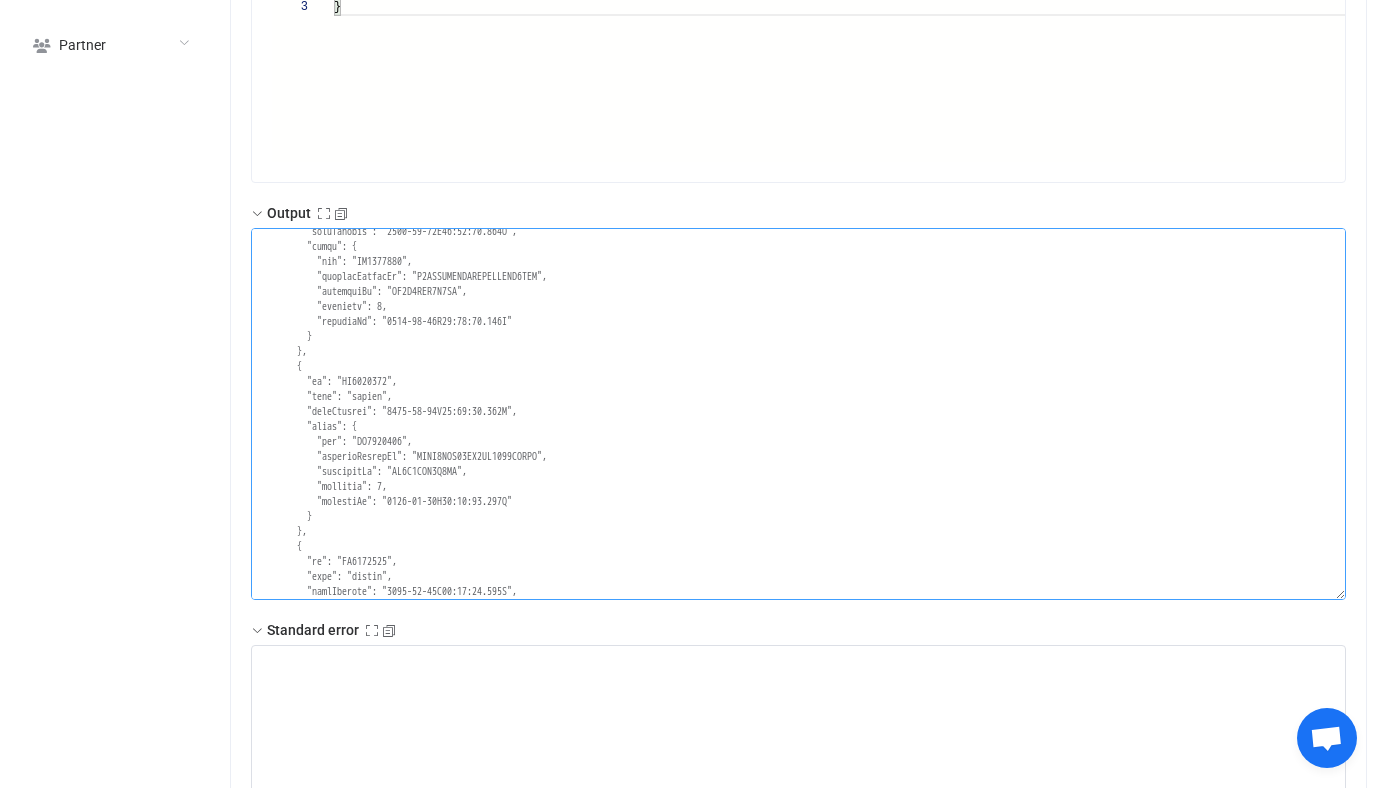 click at bounding box center [798, 414] 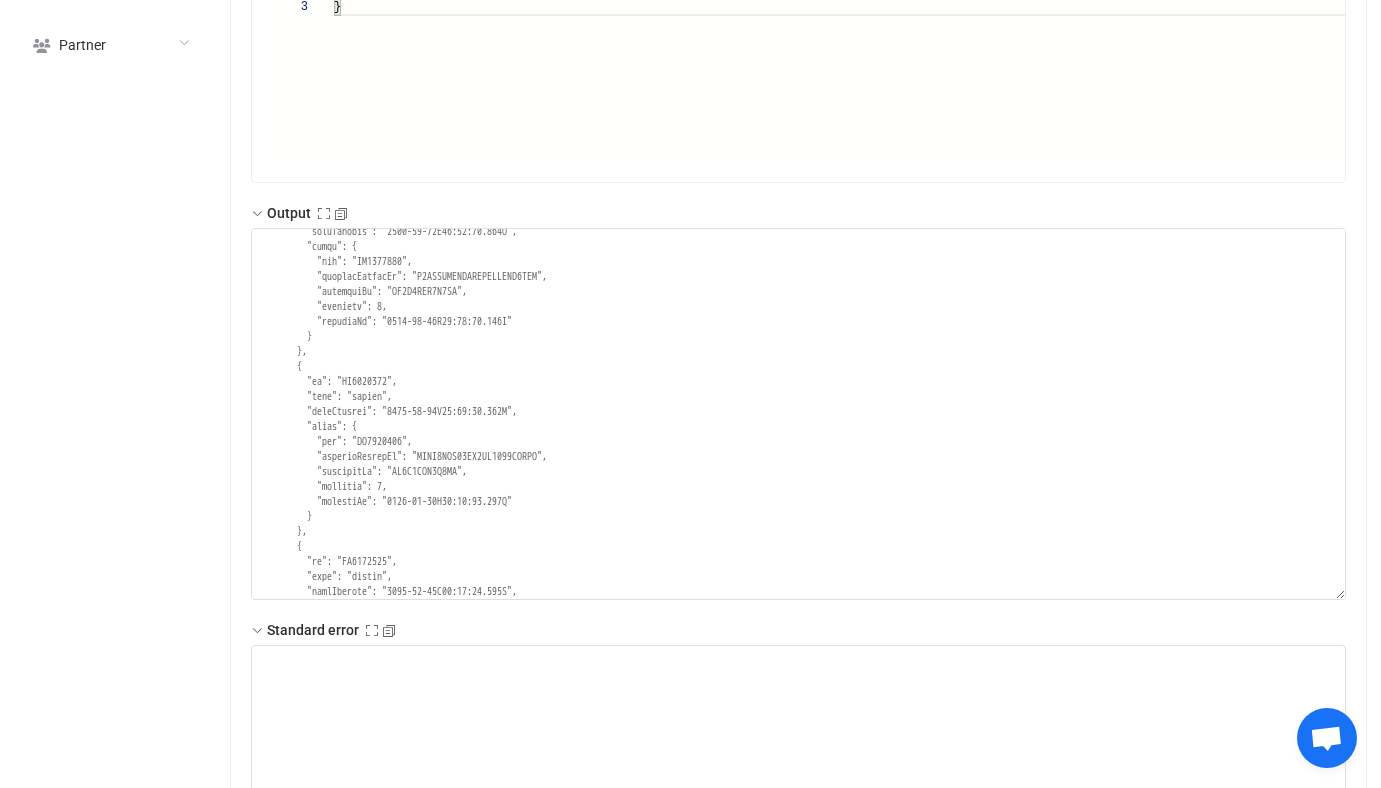 scroll, scrollTop: 0, scrollLeft: 0, axis: both 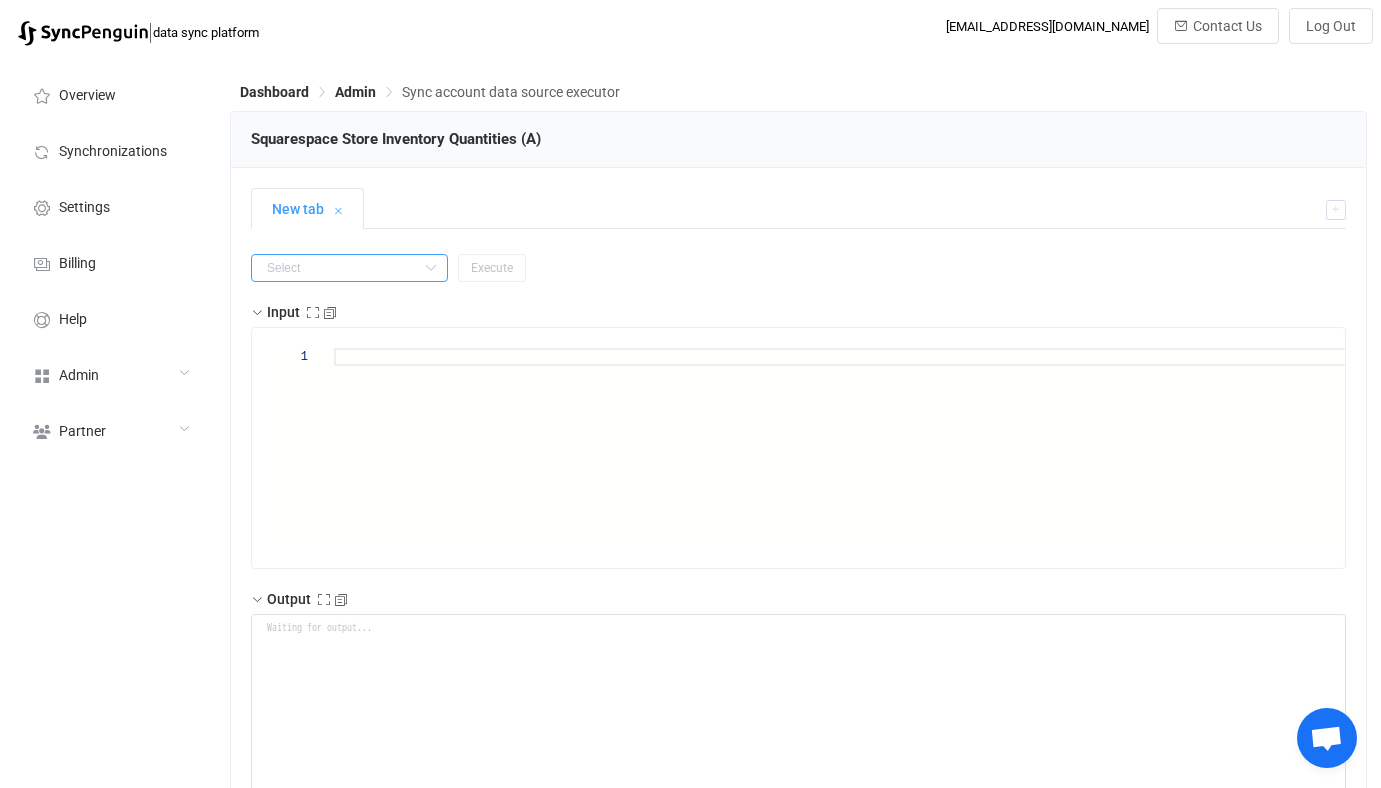 click at bounding box center (349, 268) 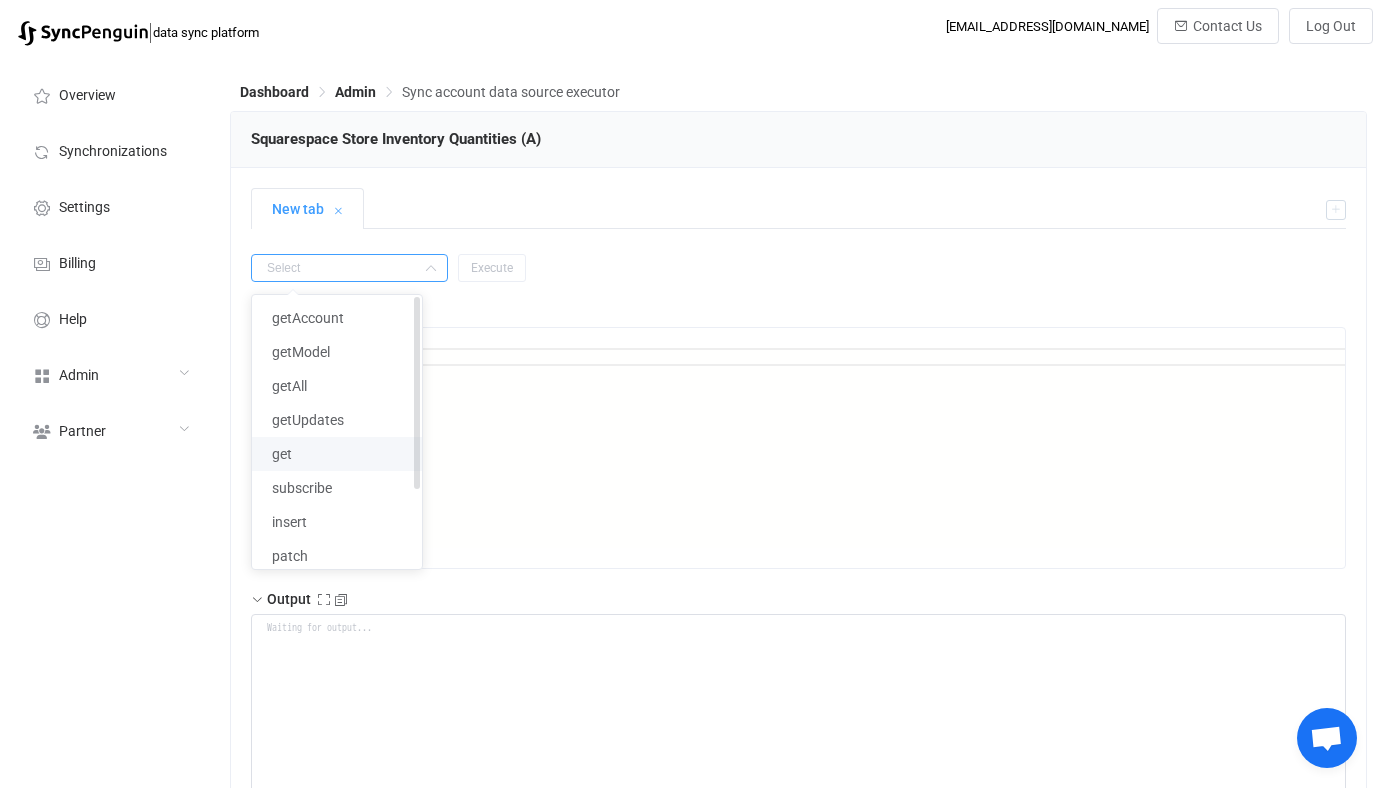 click on "get" at bounding box center (337, 454) 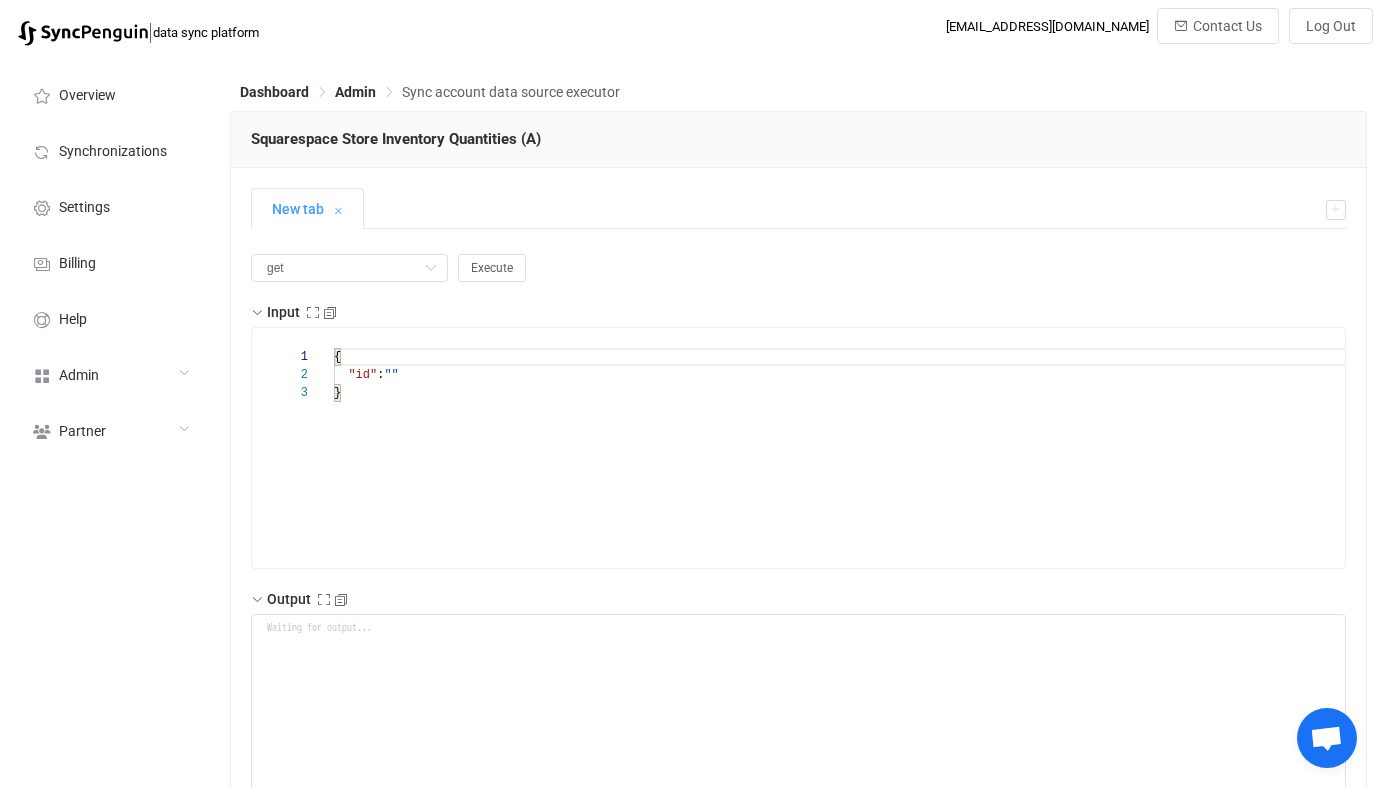 scroll, scrollTop: 0, scrollLeft: 0, axis: both 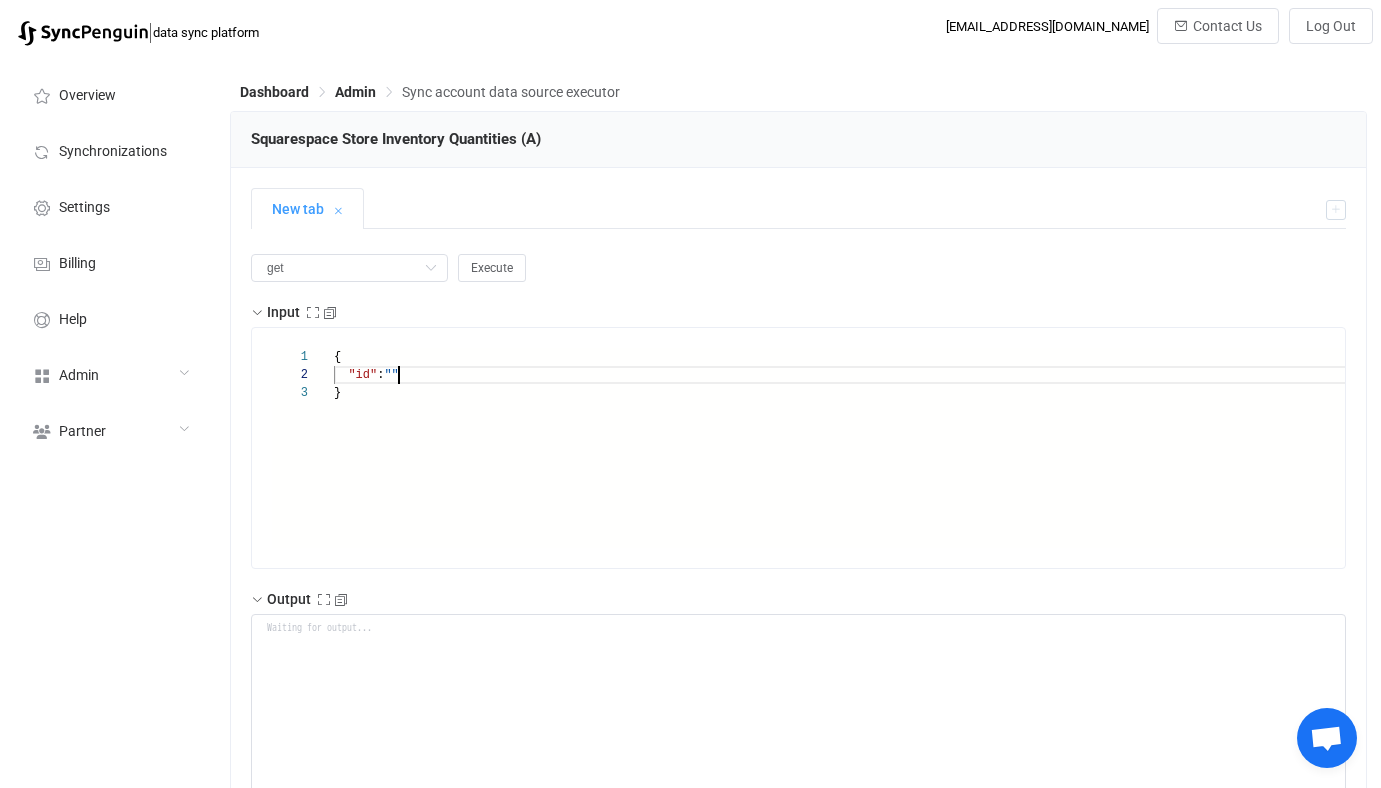 paste on "SQ0947296" 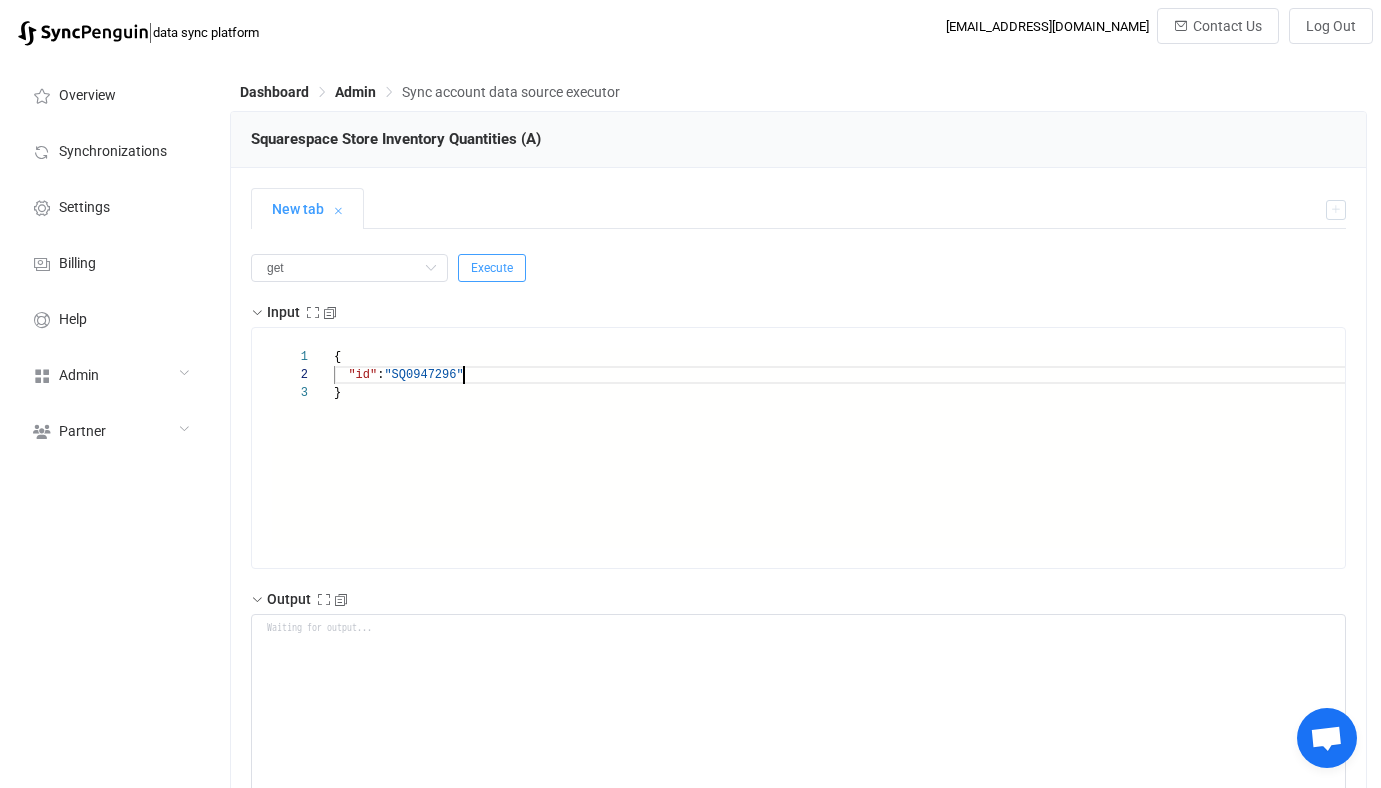 click on "Execute" at bounding box center [492, 268] 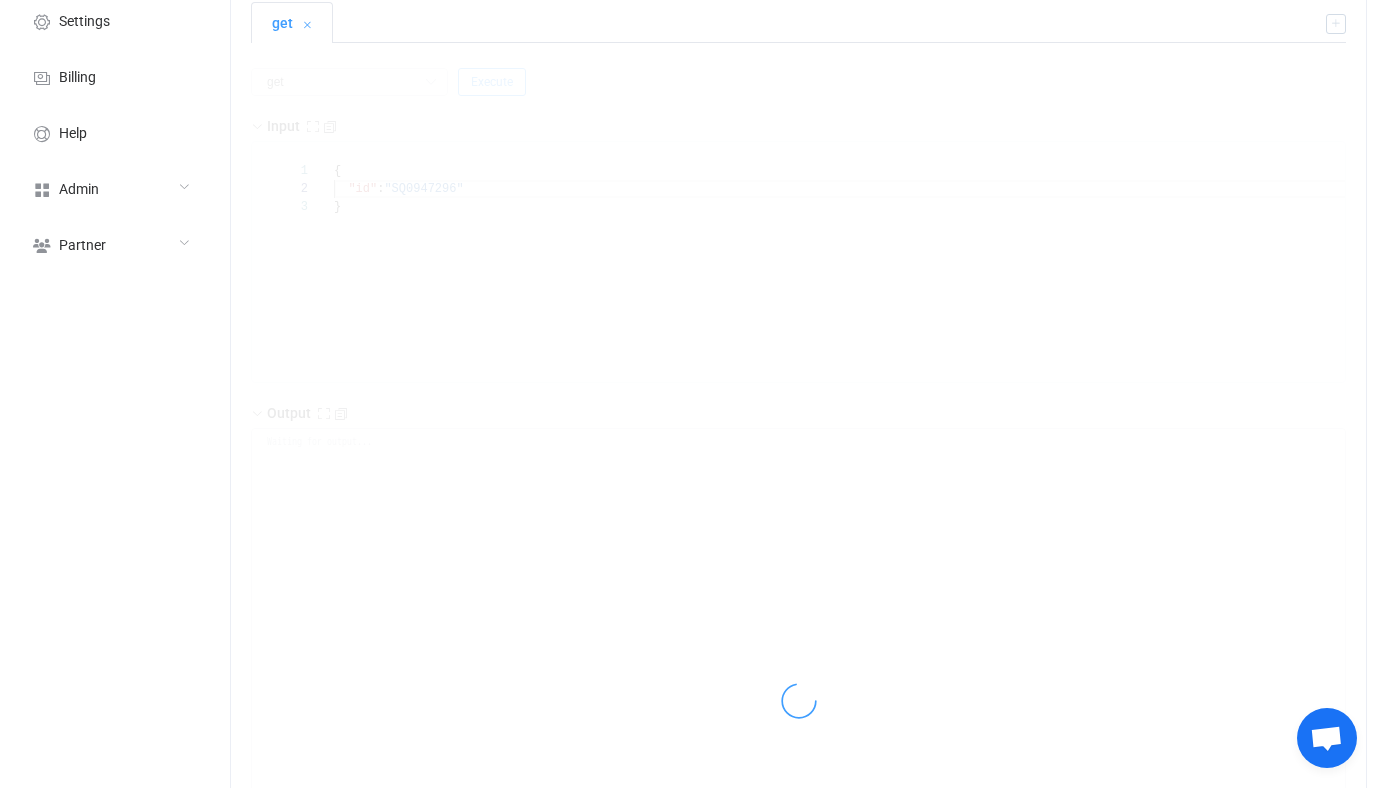type on "{
"statusCode": 200,
"output": {
"value": {
"sku": "SQ0947296",
"productId": "67b7ee4513432229ef9a1ae8",
"variantId": "c7c60627-62ab-4b5c-9aae-7e33b684a8e0",
"storePageId": "61450cb39fe41f7c5d9c4cee",
"quantity": 0
},
"patchAccountData": {
"accessToken": "T1|zyR87dczlMZ+zLj/C0N7d/9sgpQGsOsrAy96zllbOait|d1dFbqolS23iNoG4jQvw61FUNryIEsfxdprk8GJwR98=",
"refreshToken": "1|gZb69W2/ONr5XdMcTpbz4odI7gz8jymBd+OqgOdOnM+l|AtFHvk1WsCX8ahsbW3nnf07xJnJPV8SQ+gcq7pvAYnU="
}
}
}" 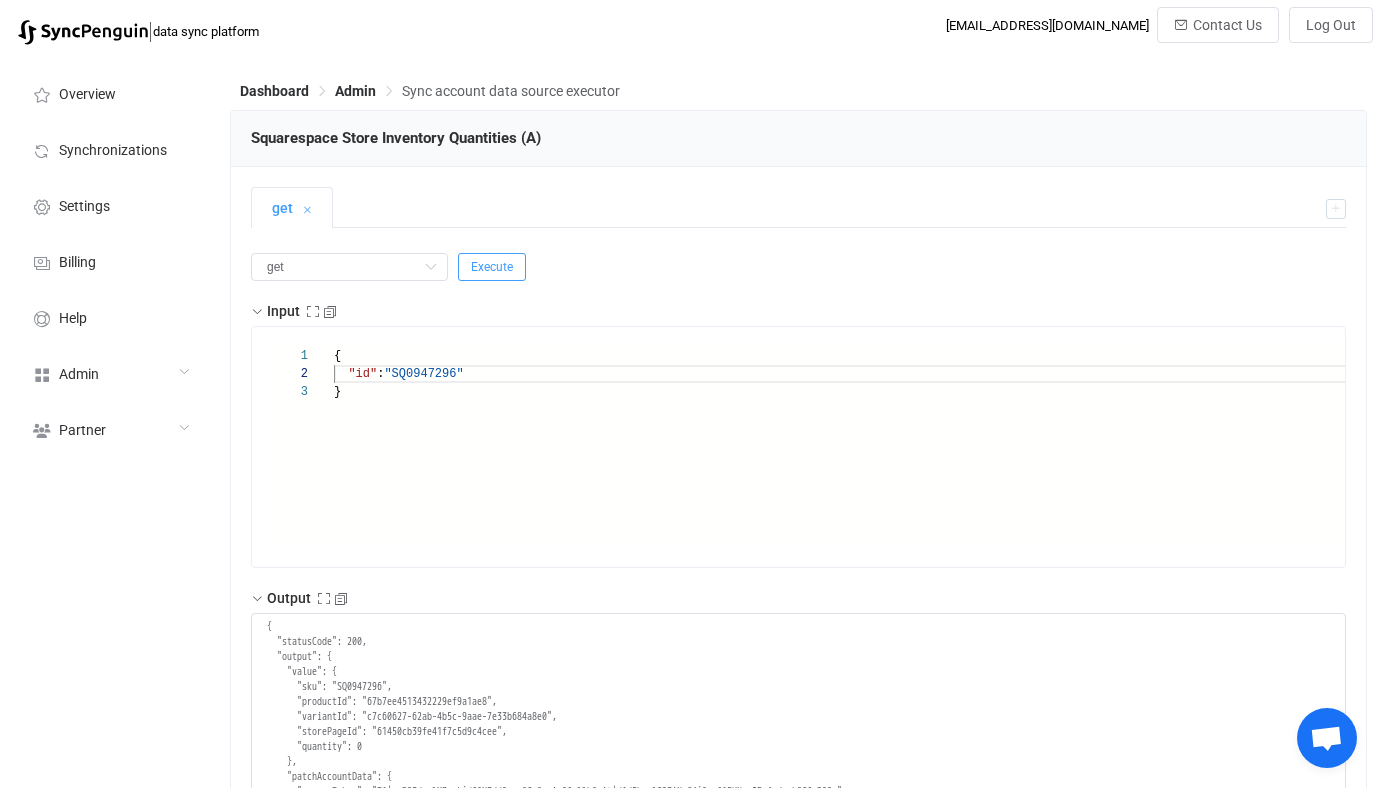scroll, scrollTop: 3, scrollLeft: 0, axis: vertical 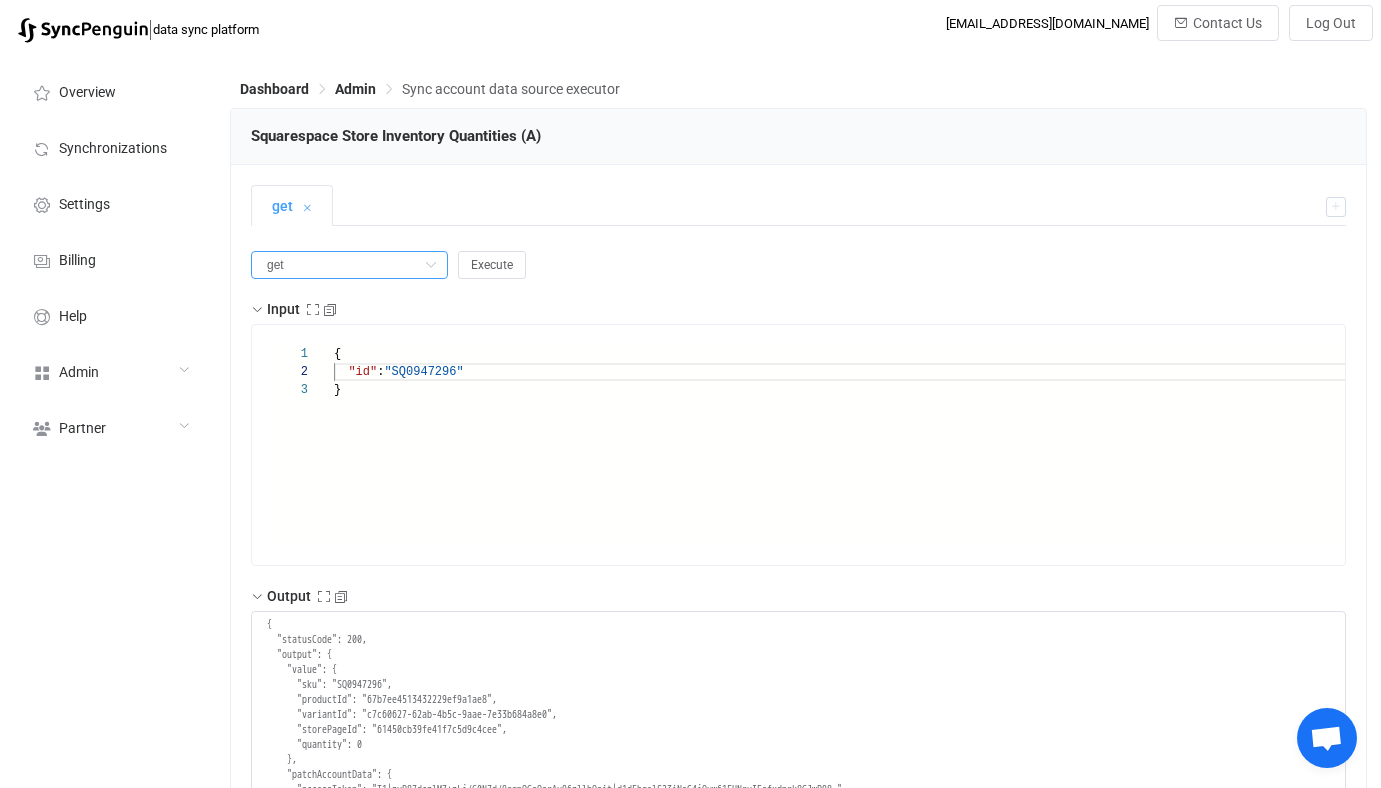 click on "get" at bounding box center (349, 265) 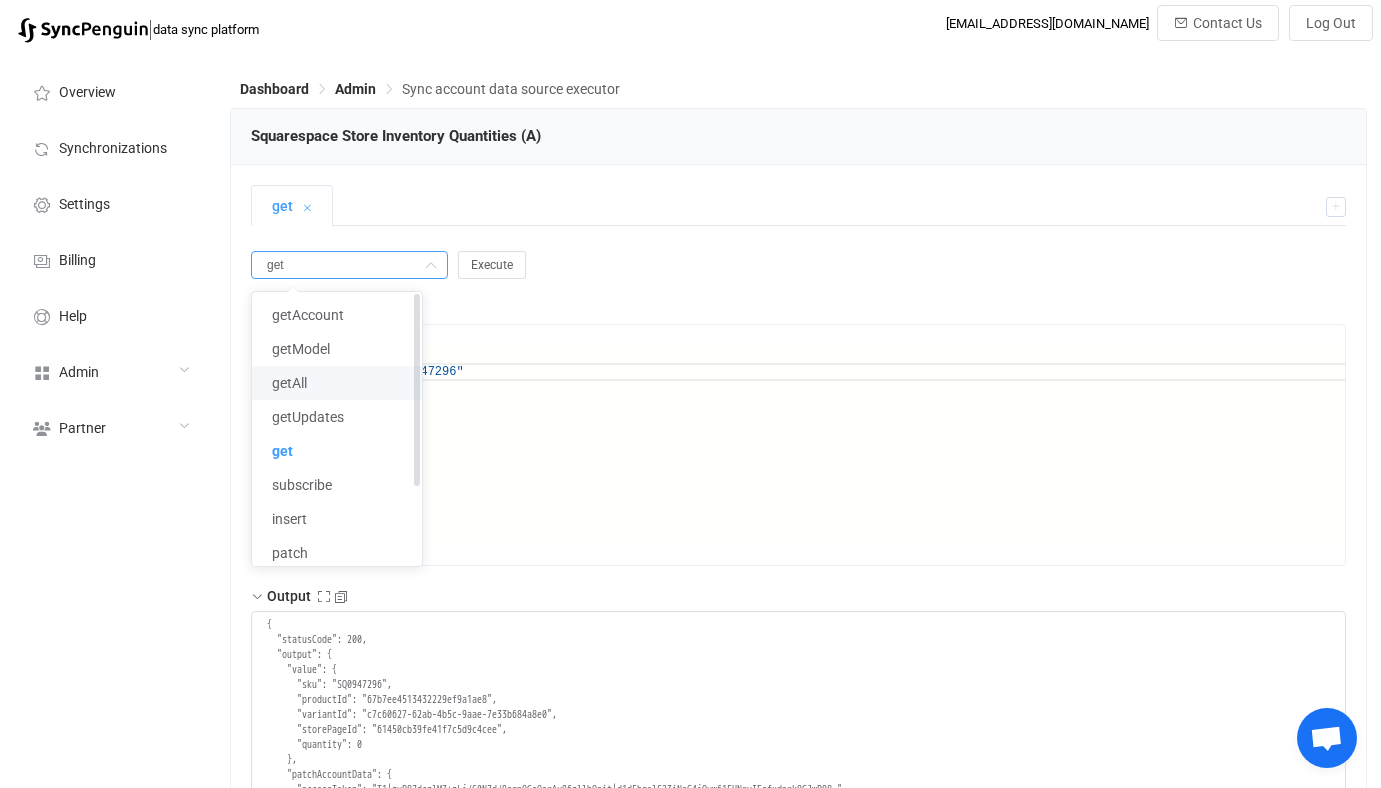 click on "getAll" at bounding box center [337, 383] 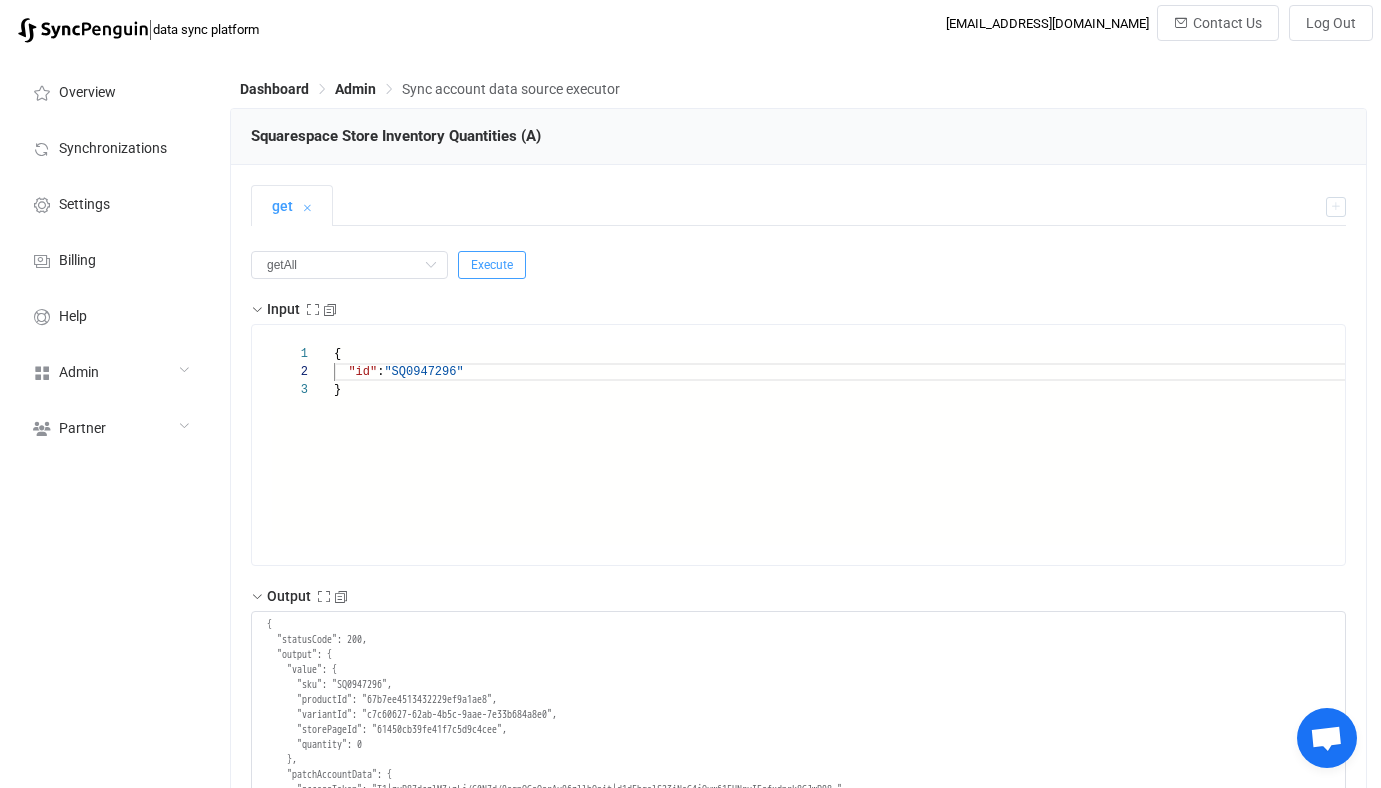 click on "Execute" at bounding box center [492, 265] 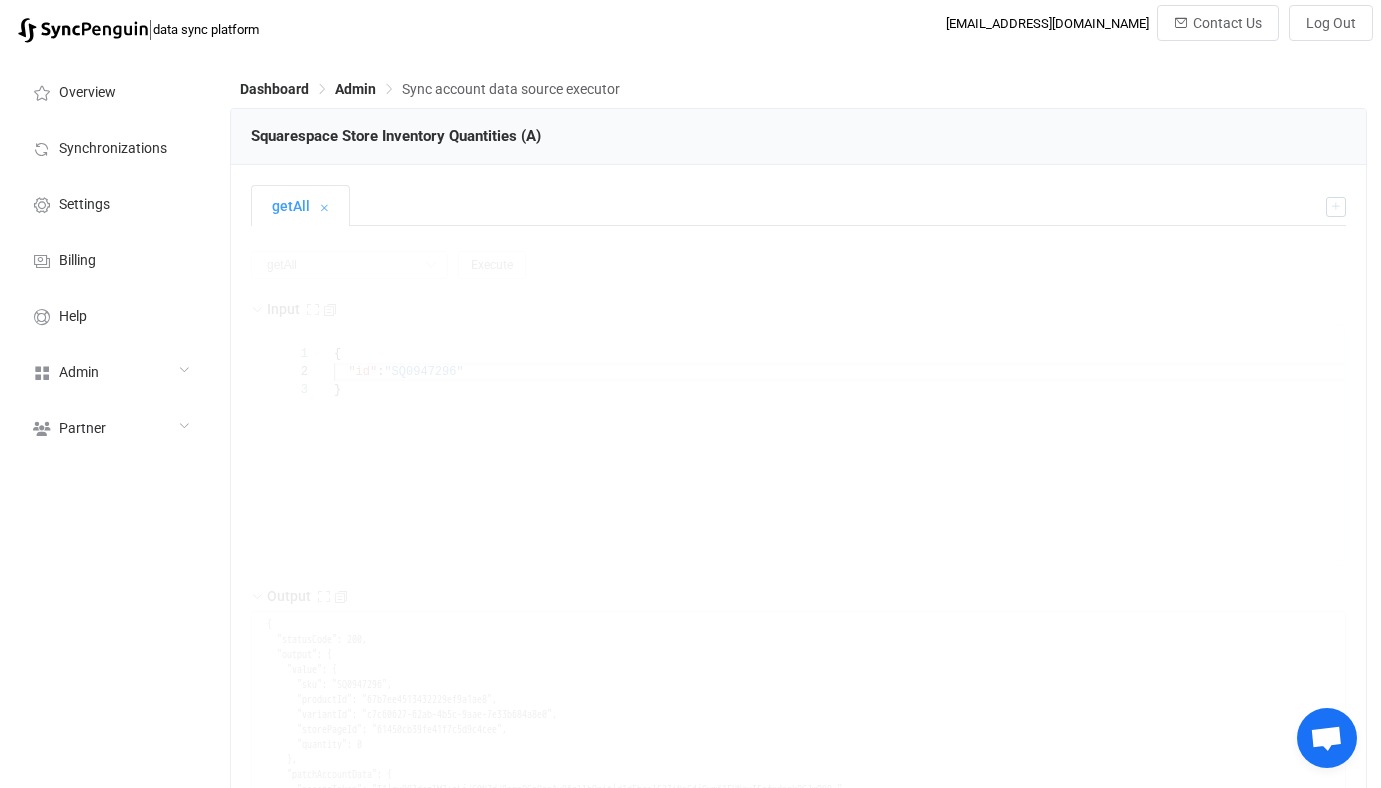type on "{
"statusCode": 200,
"output": {
"nextSync": "2025-07-08T18:53:08.471Z",
"entries": [
{
"id": "SQ4038658",
"type": "upsert",
"lastUpdated": "2025-07-07T20:35:57.933Z",
"value": {
"sku": "SQ4038658",
"productId": "66ad5c2050cdcb1b91bd41da",
"variantId": "21693004-f4f6-4064-aadf-c8c27b328ae1",
"storePageId": "61450cb39fe41f7c5d9c4cee",
"quantity": 0
}
},
{
"id": "SQ8806954",
"type": "upsert",
"lastUpdated": "2025-07-07T20:35:57.933Z",
"value": {
"sku": "SQ8806954",
"productId": "66ad5c2050cdcb1b91bd41da",
"variantId": "51e91285-10a5-45a5-8be7-120b0b9f33bf",
"storePageId": "61450cb39fe41f7c5d9c4cee",
"quantity": 0
}
},
{
"id": "SQ9389480",
"type": "upsert",
"lastUpdated": "2025-07-07T20:35:57.933Z",
"value": {
"sku": "SQ9389480",
"productId..." 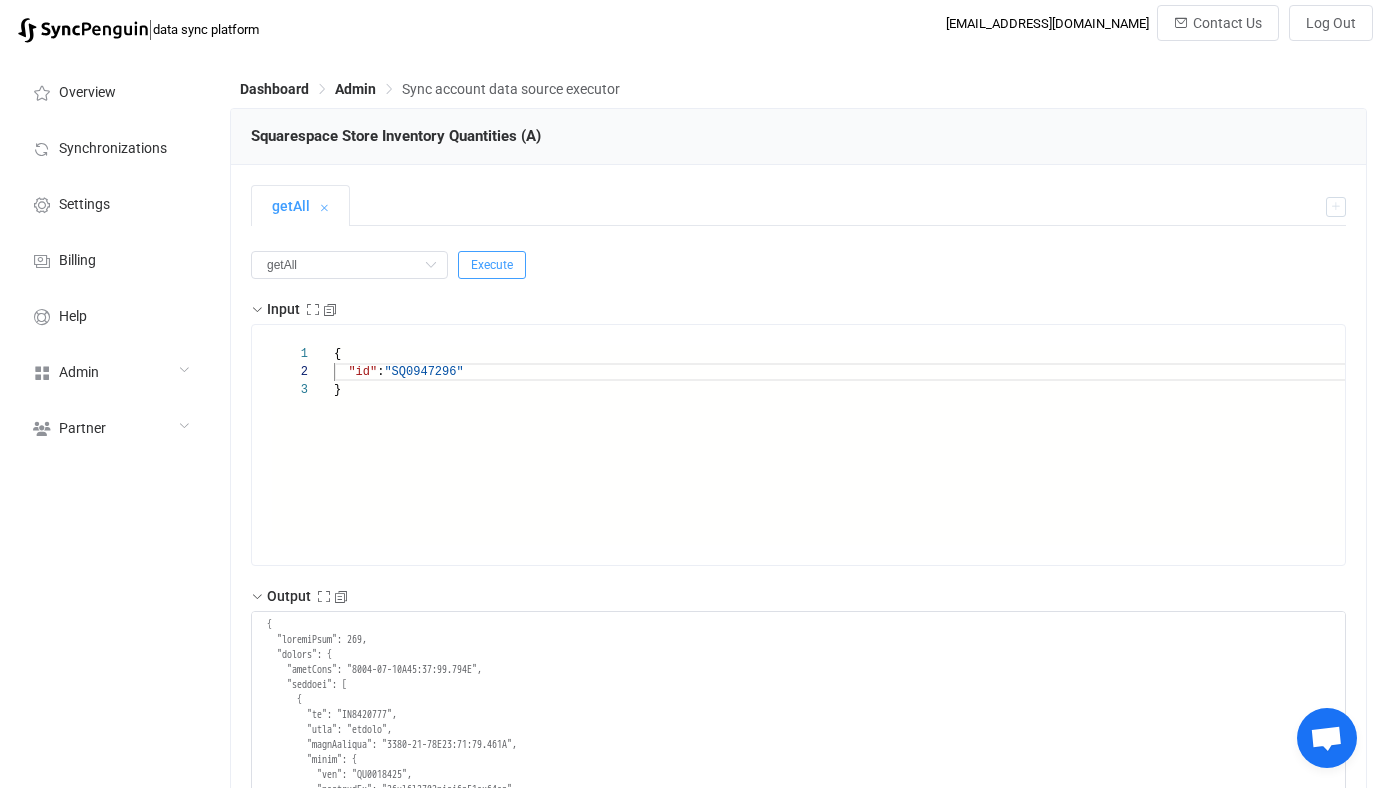 type 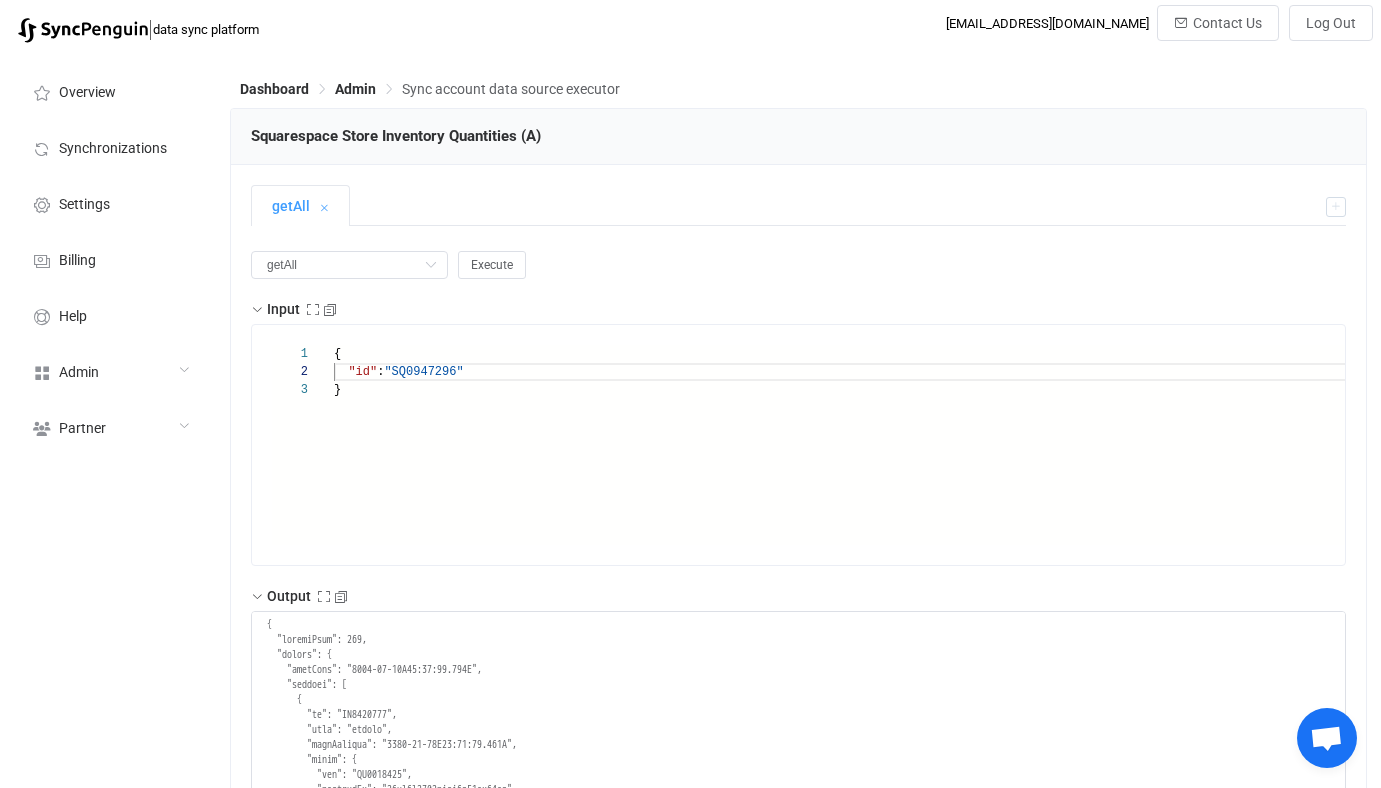 scroll, scrollTop: 35737, scrollLeft: 0, axis: vertical 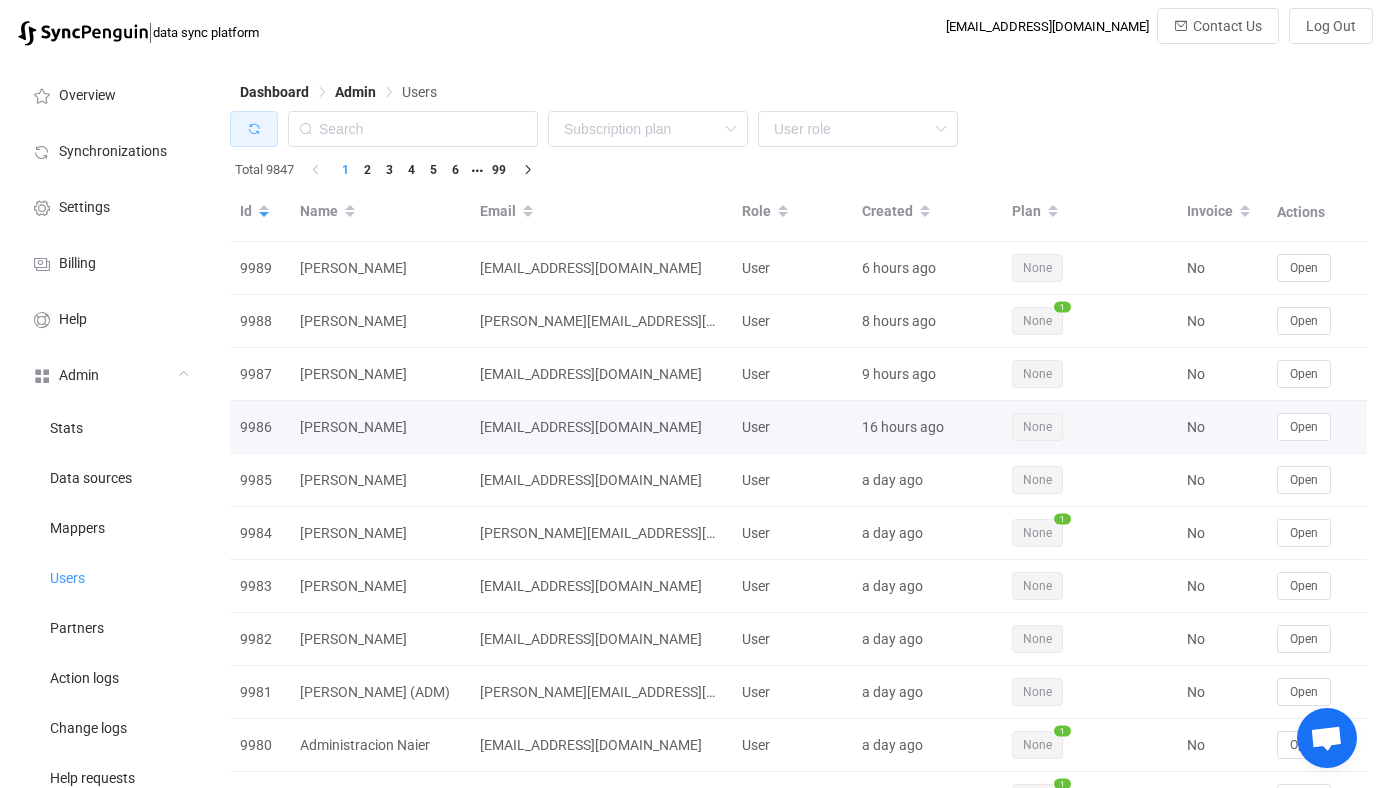 type 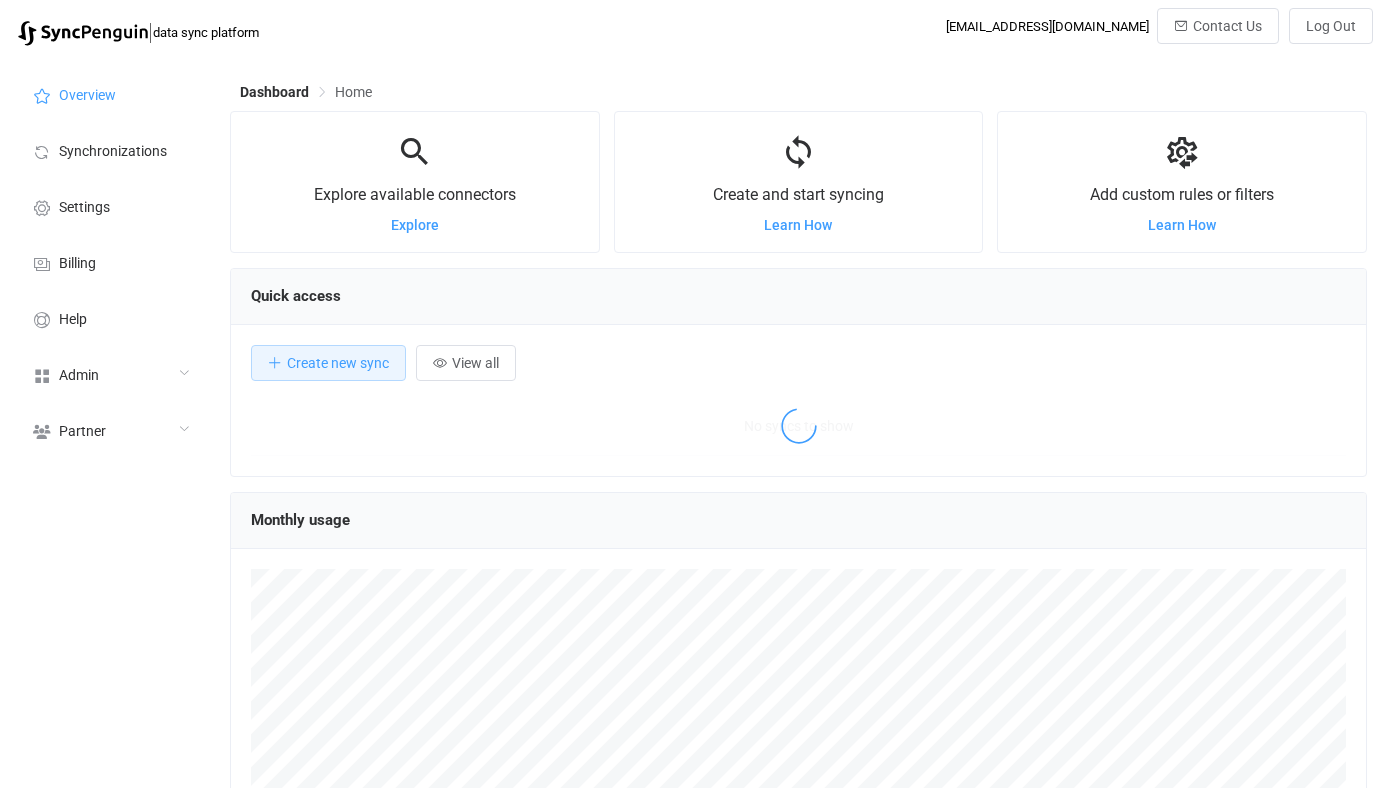 scroll, scrollTop: 0, scrollLeft: 0, axis: both 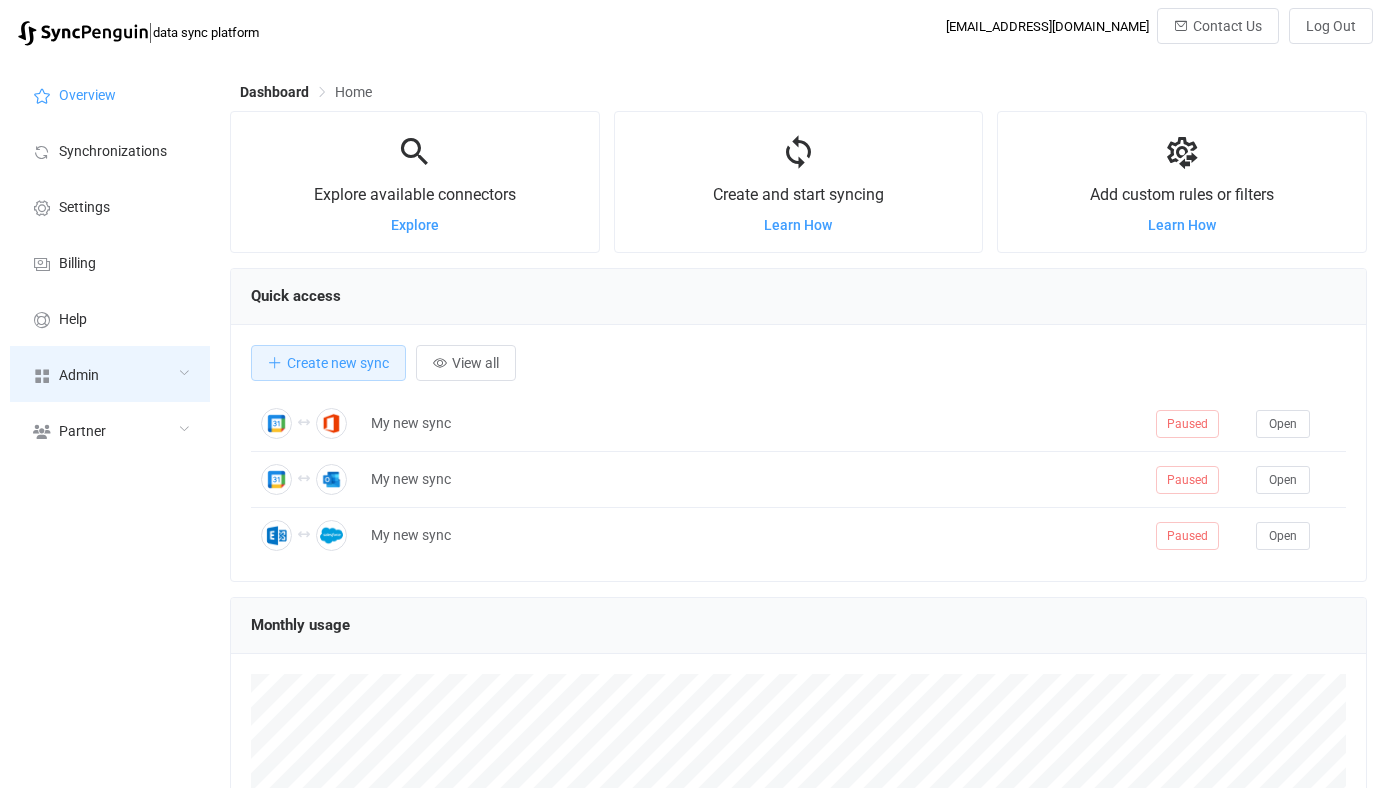 click on "Admin" at bounding box center [110, 374] 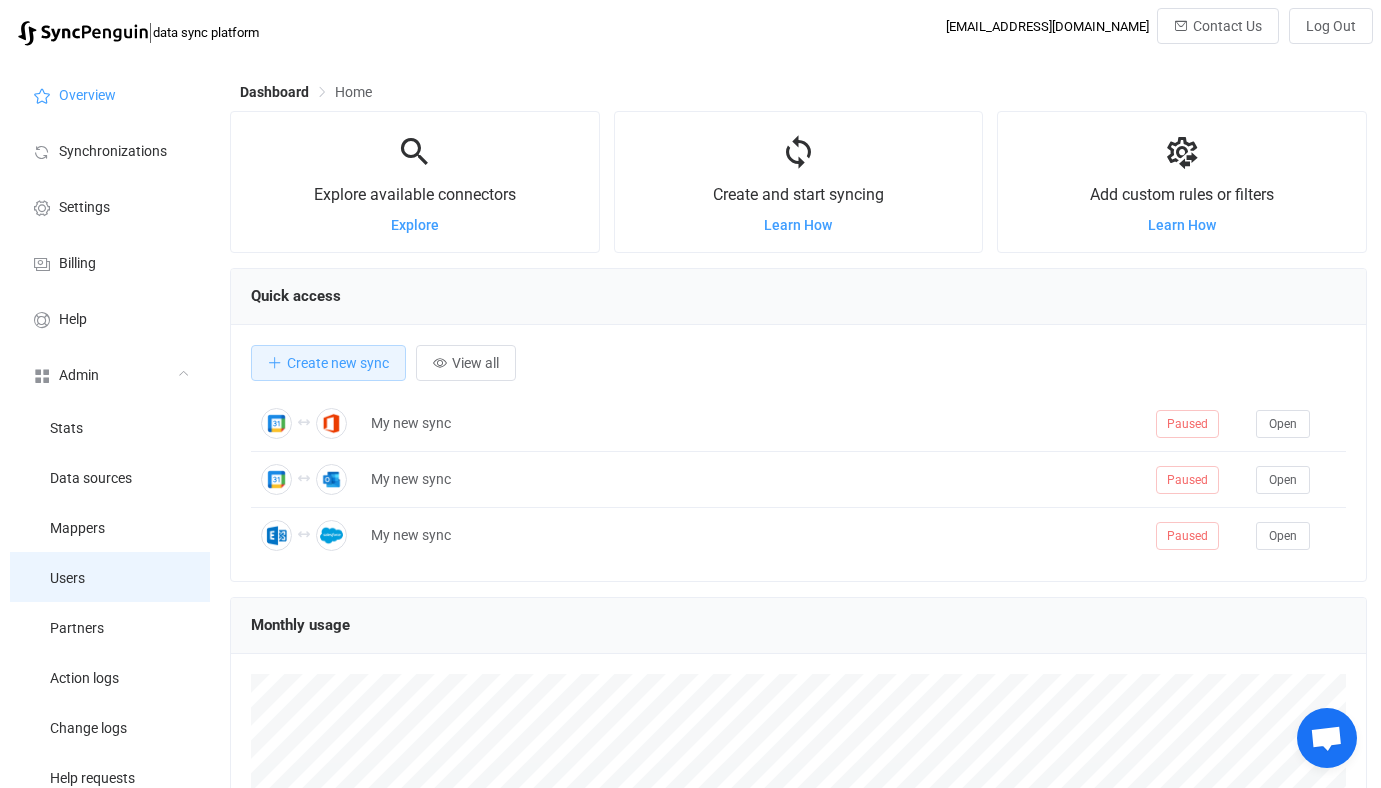 click on "Users" at bounding box center [110, 577] 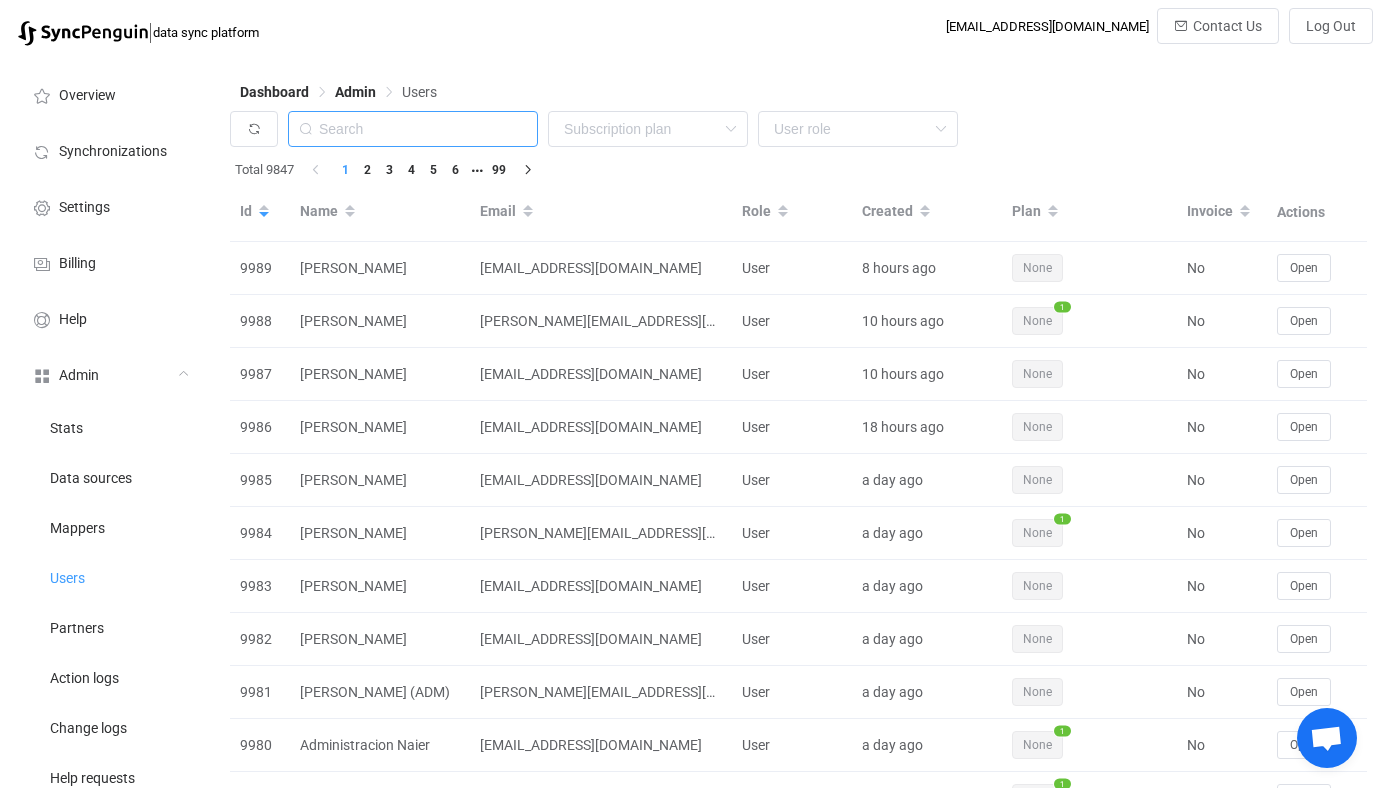 click at bounding box center [413, 129] 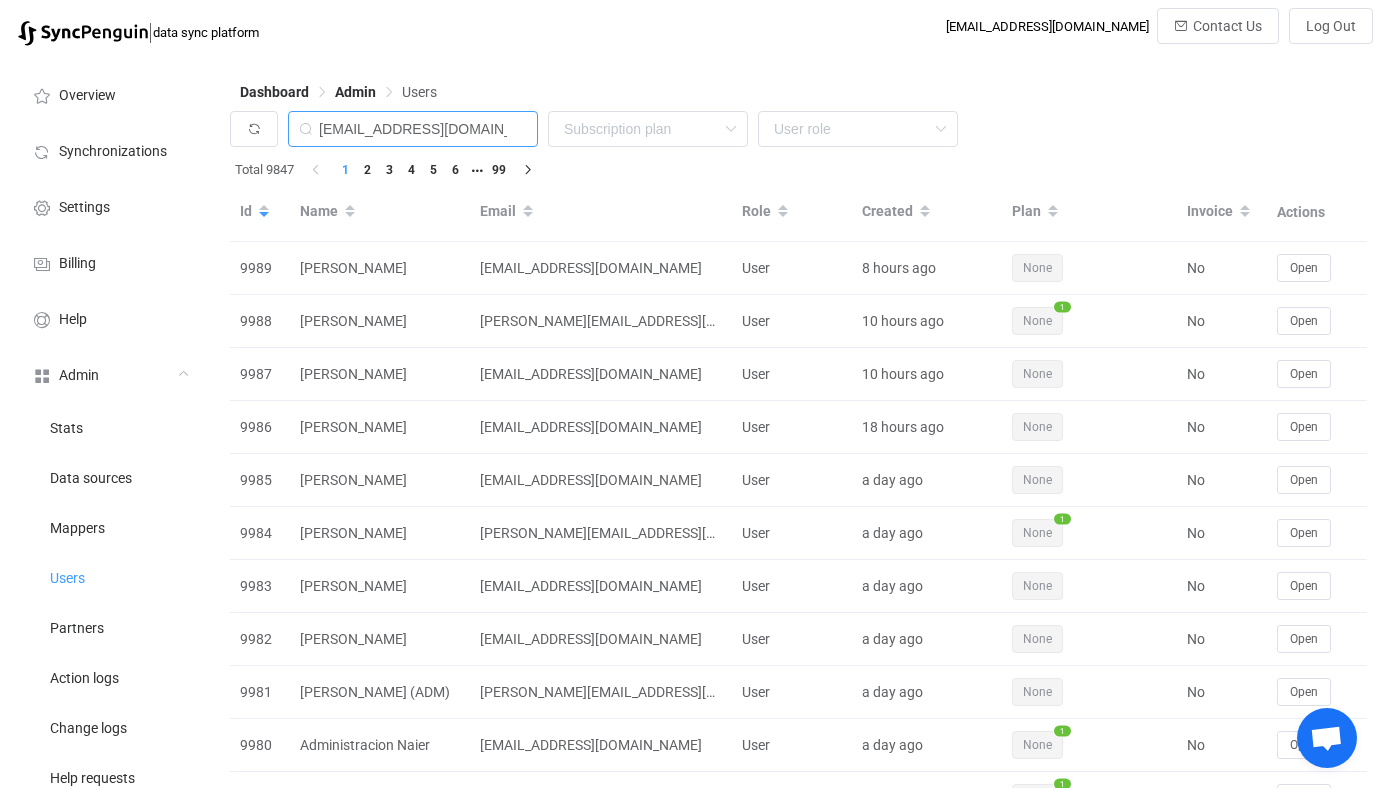 scroll, scrollTop: 0, scrollLeft: 32, axis: horizontal 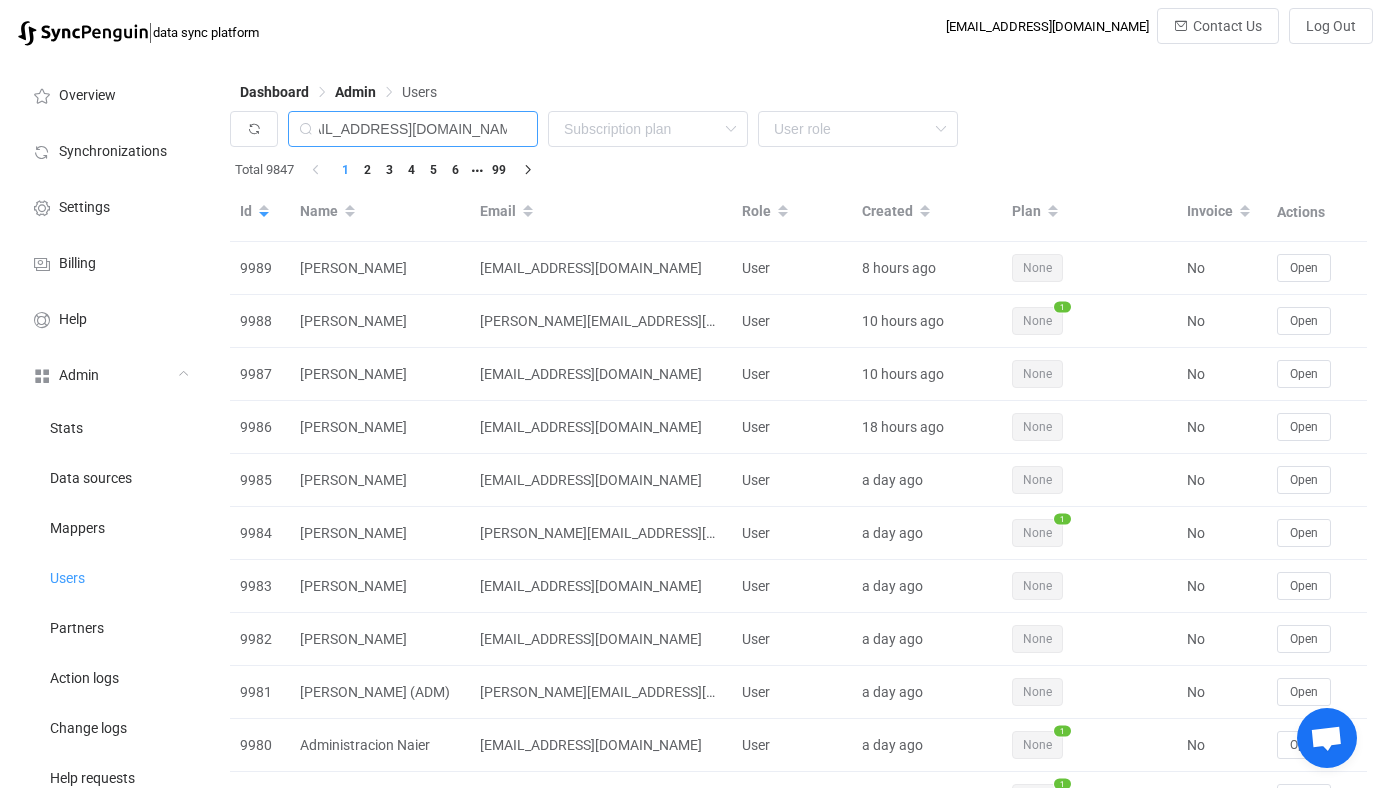 type on "kknockett@jenkinsrestorations.com" 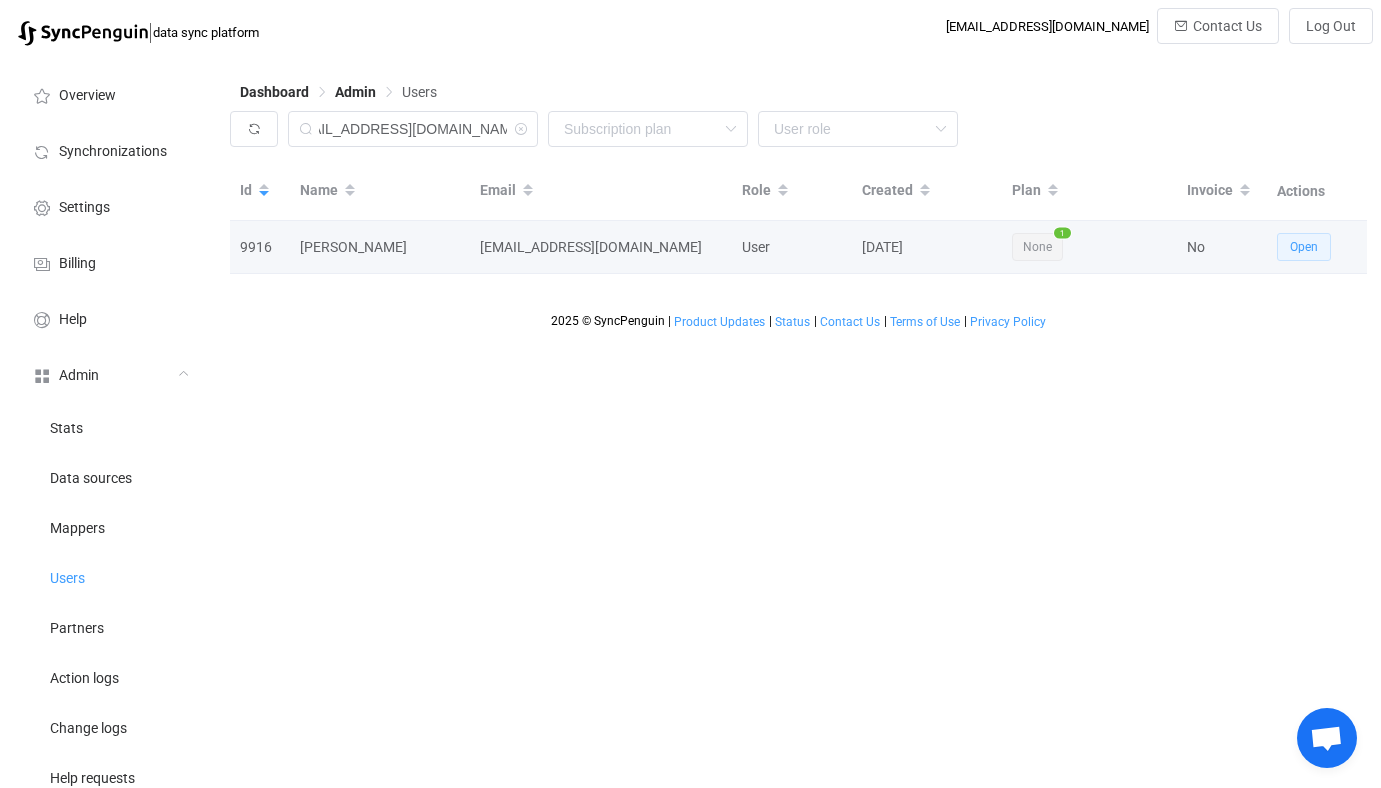 click on "Open" at bounding box center (1304, 247) 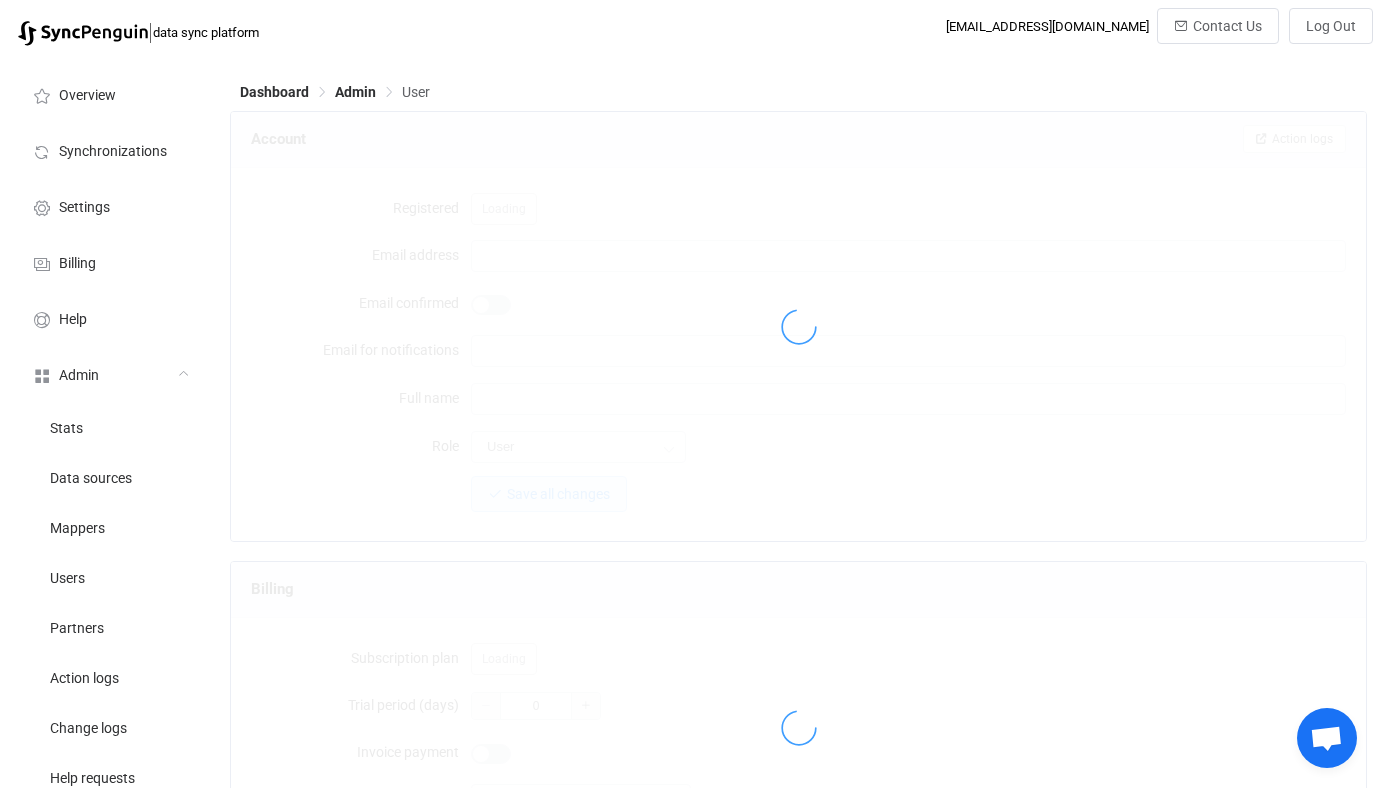 type on "kknockett@jenkinsrestorations.com" 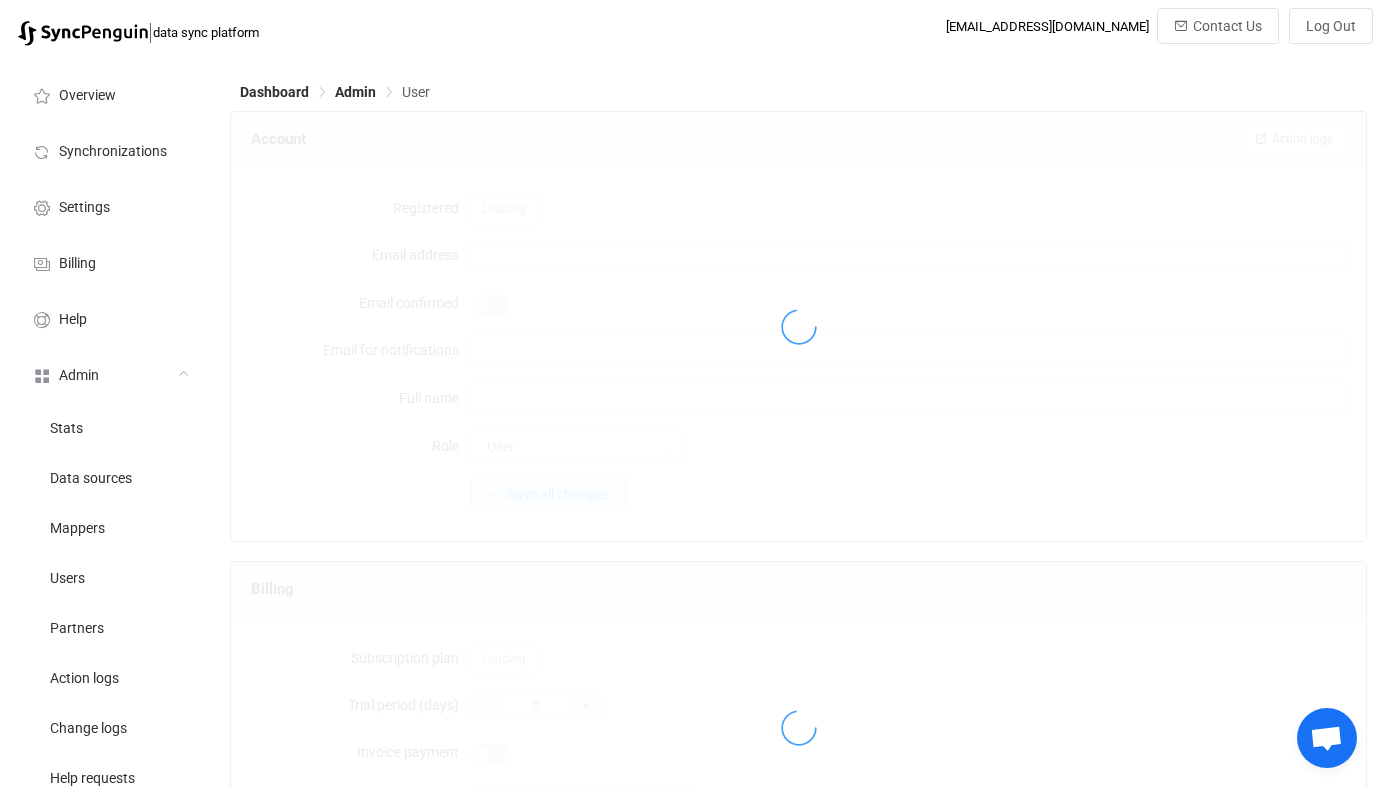 type on "Kendra" 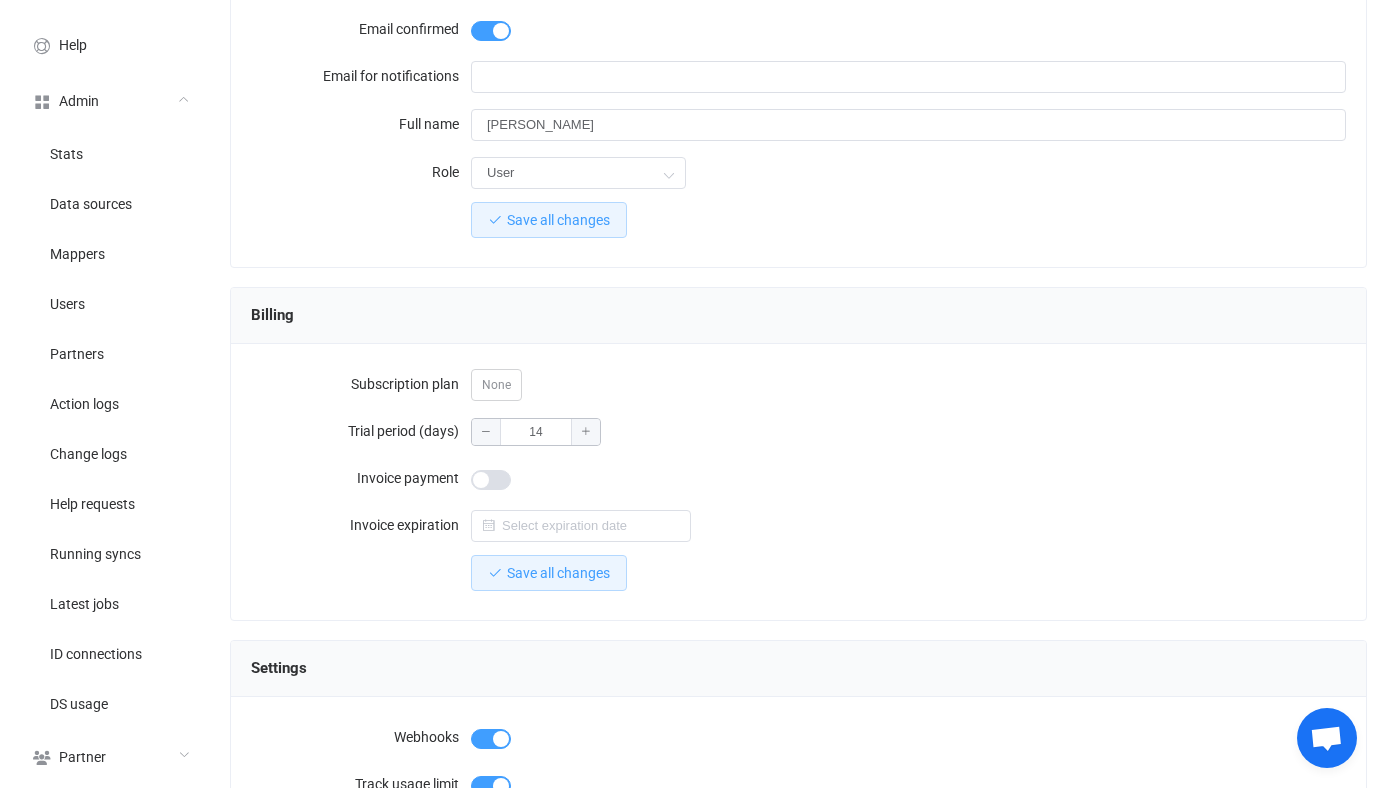 scroll, scrollTop: 281, scrollLeft: 0, axis: vertical 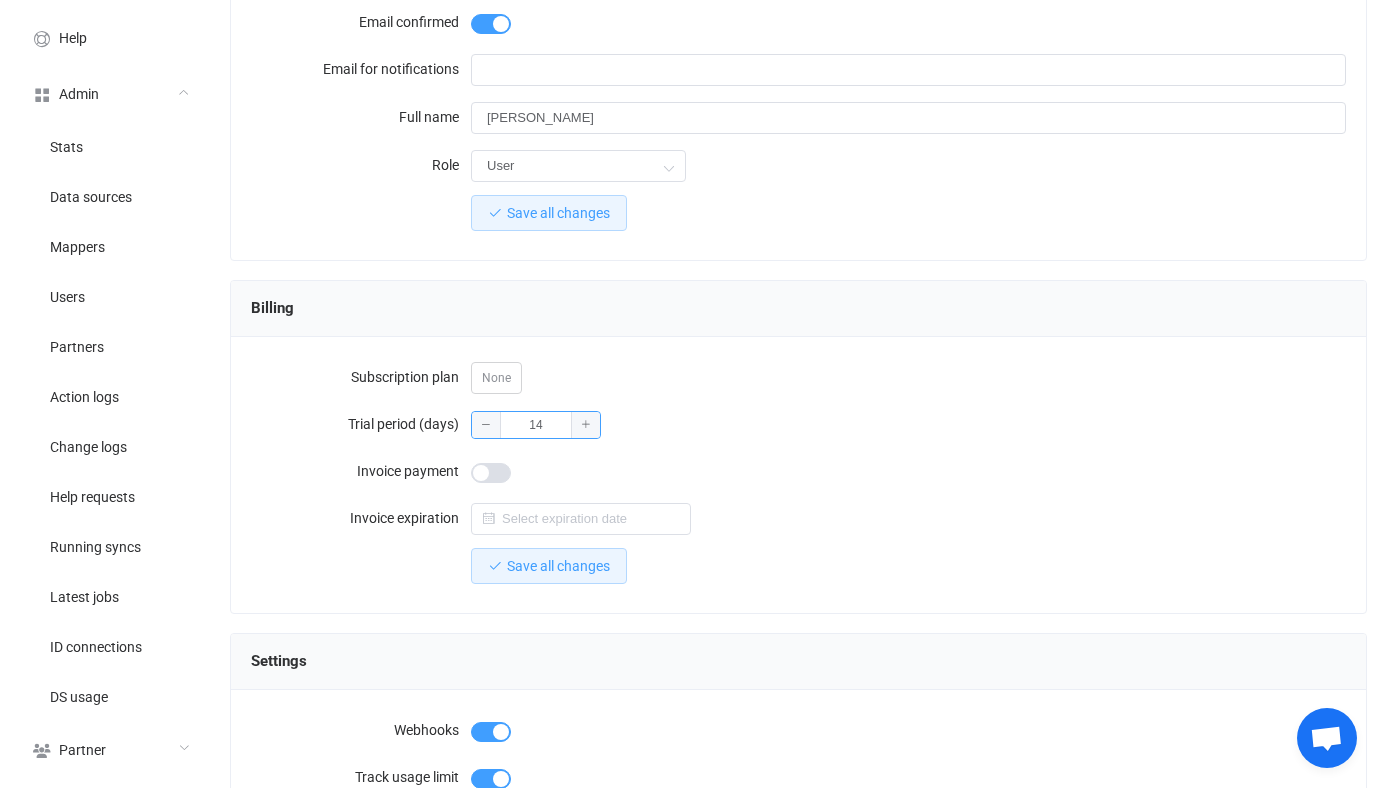 drag, startPoint x: 554, startPoint y: 417, endPoint x: 437, endPoint y: 417, distance: 117 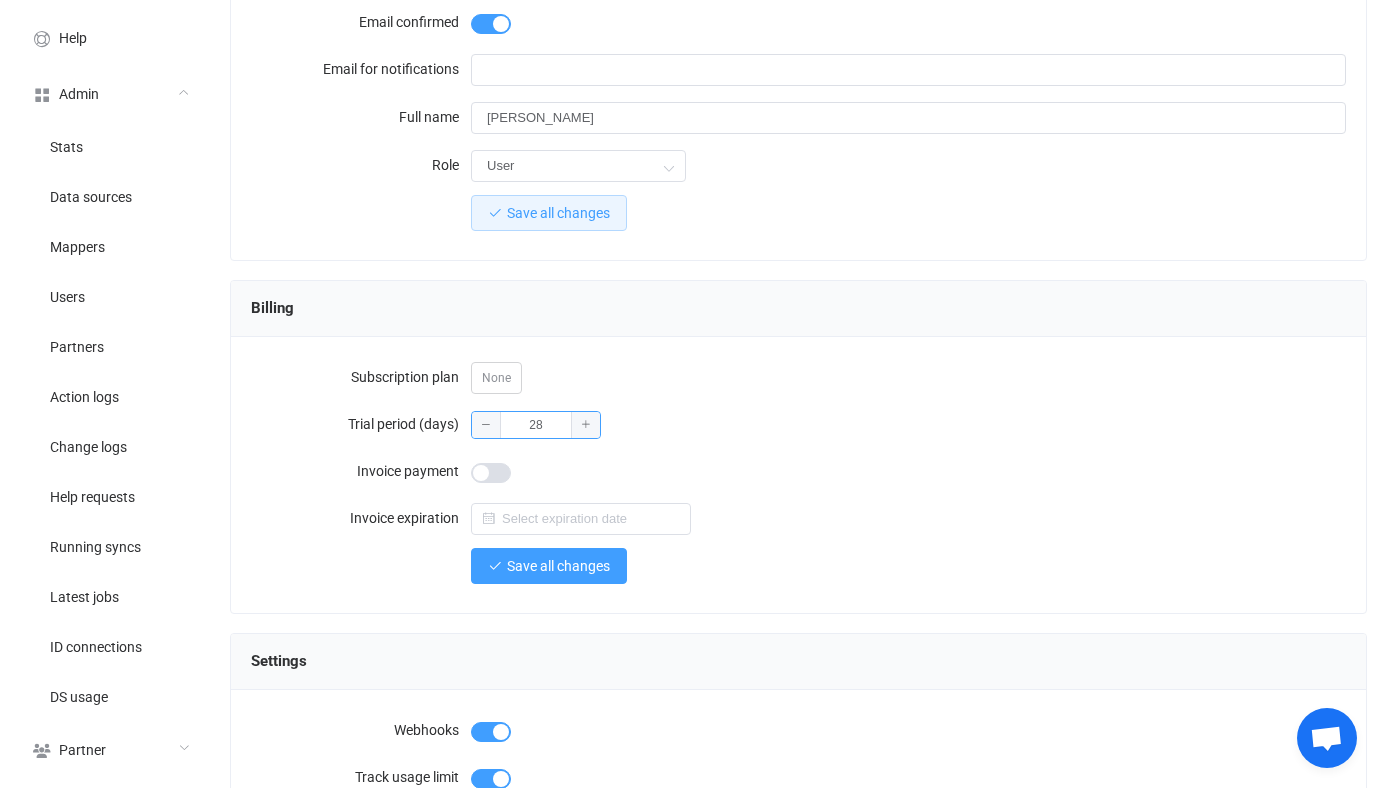 type on "28" 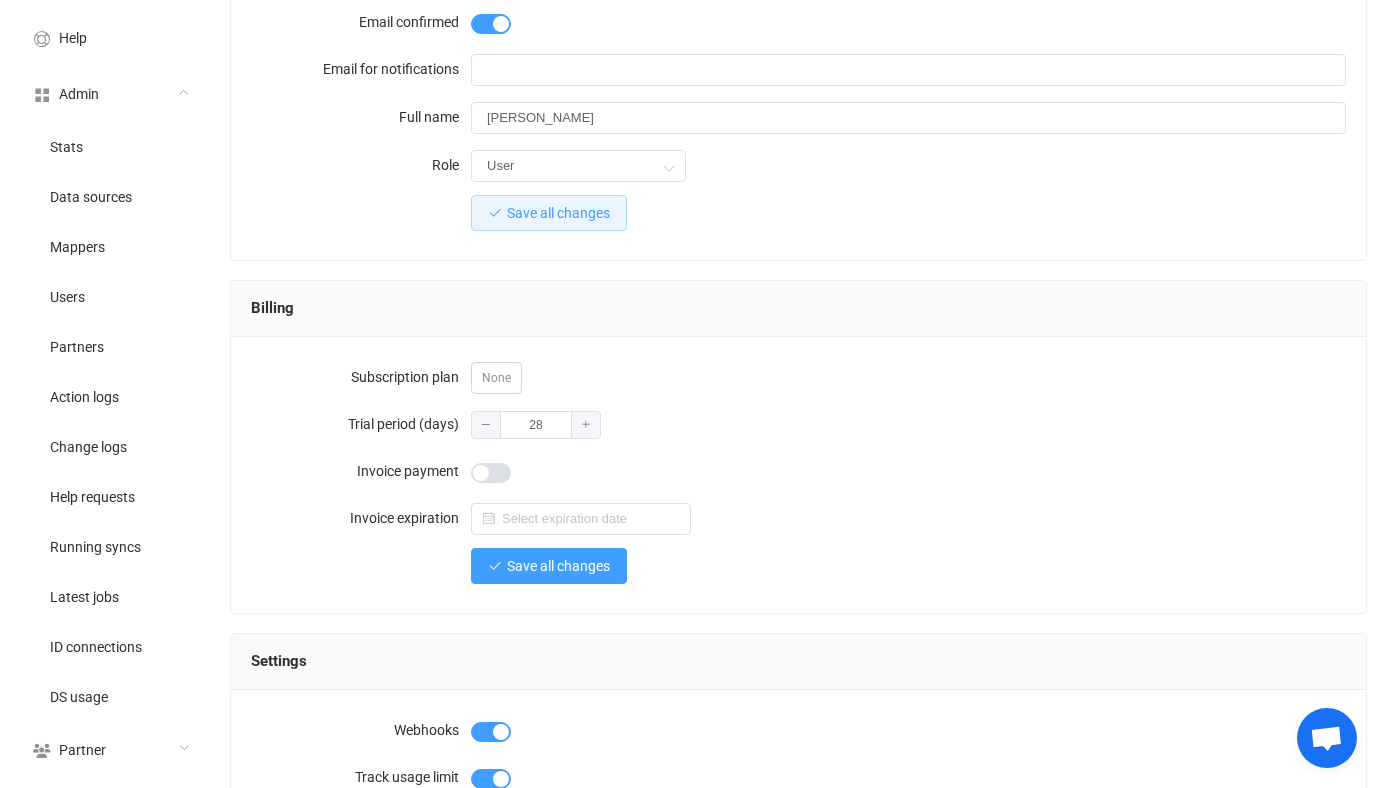 click on "Save all changes" at bounding box center [549, 566] 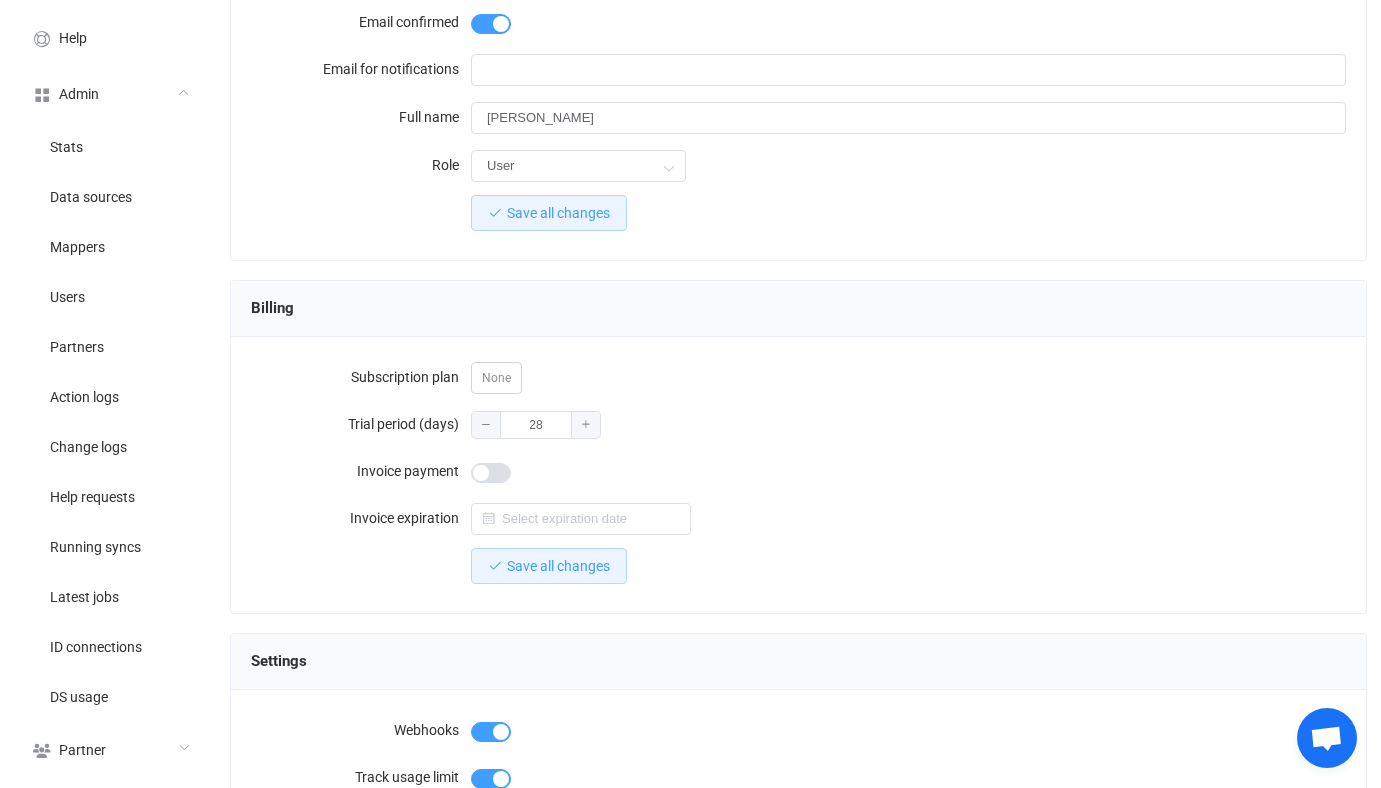 scroll, scrollTop: 1742, scrollLeft: 0, axis: vertical 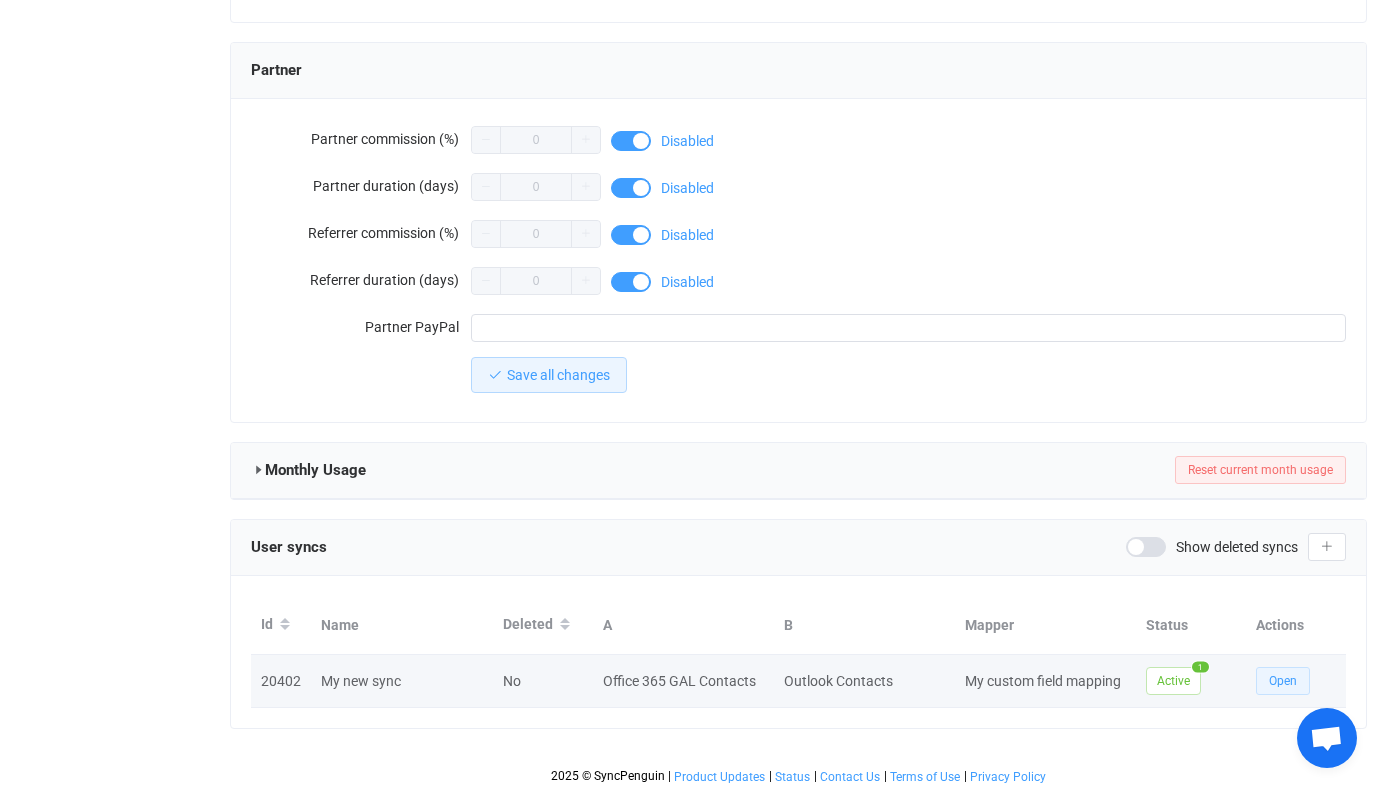 click on "Open" at bounding box center [1283, 681] 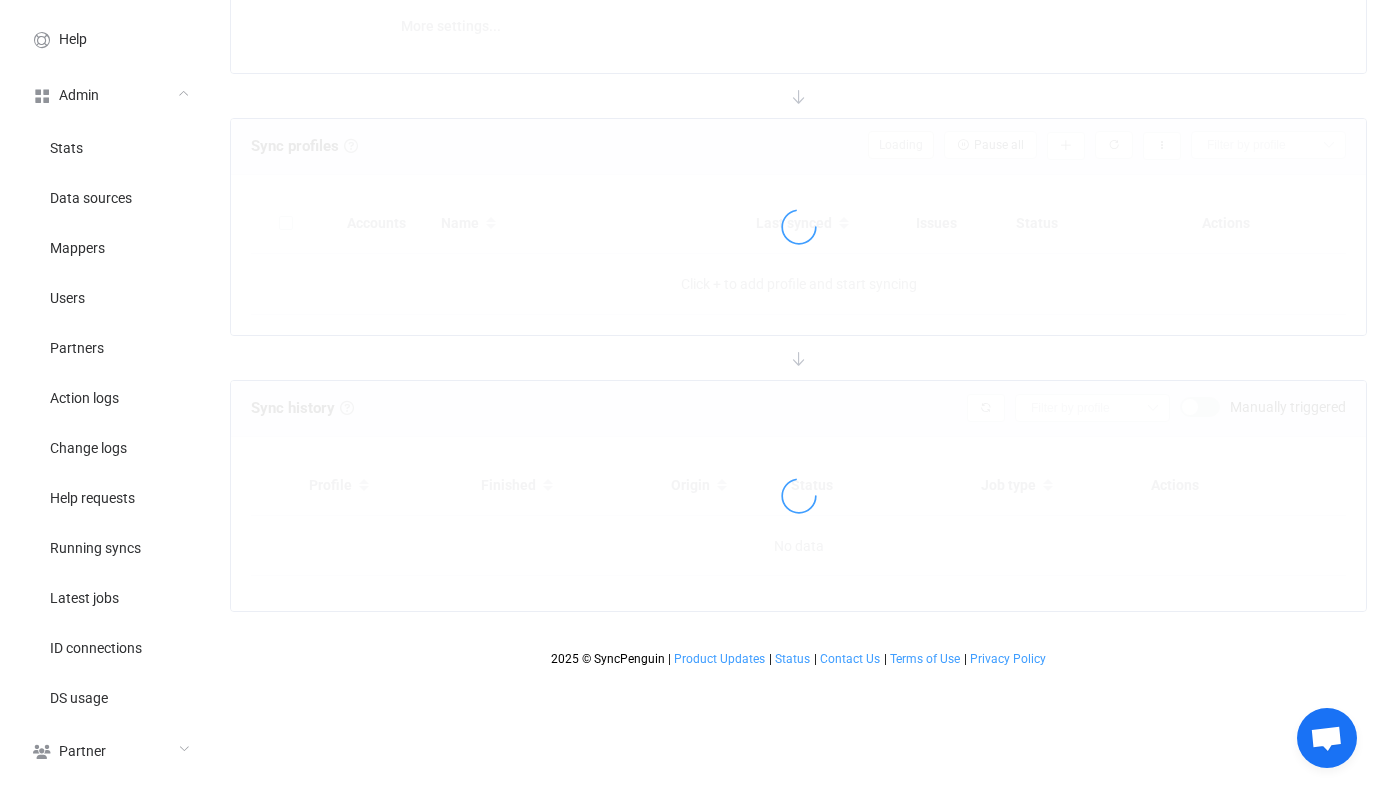 scroll, scrollTop: 0, scrollLeft: 0, axis: both 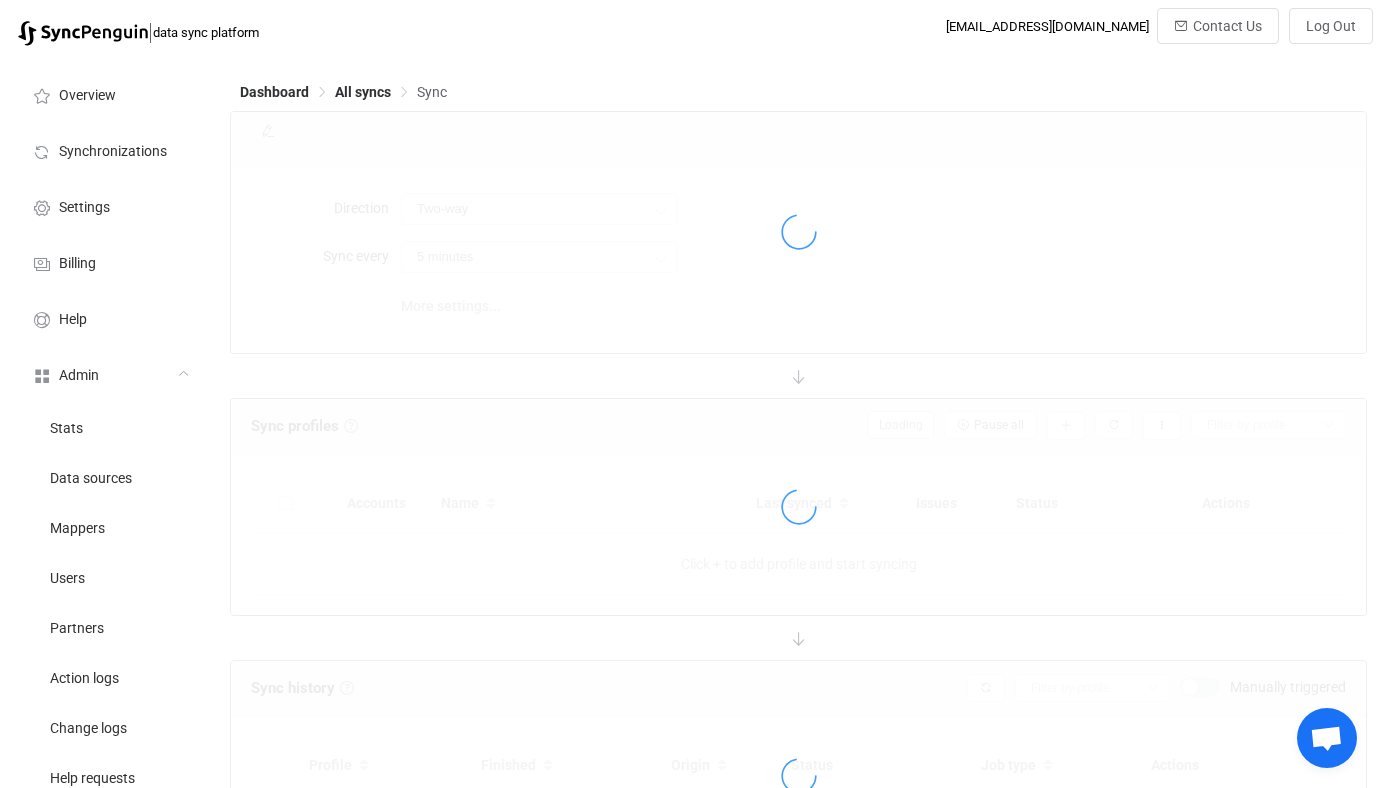 type on "Office 365 GAL → Outlook (one to many)" 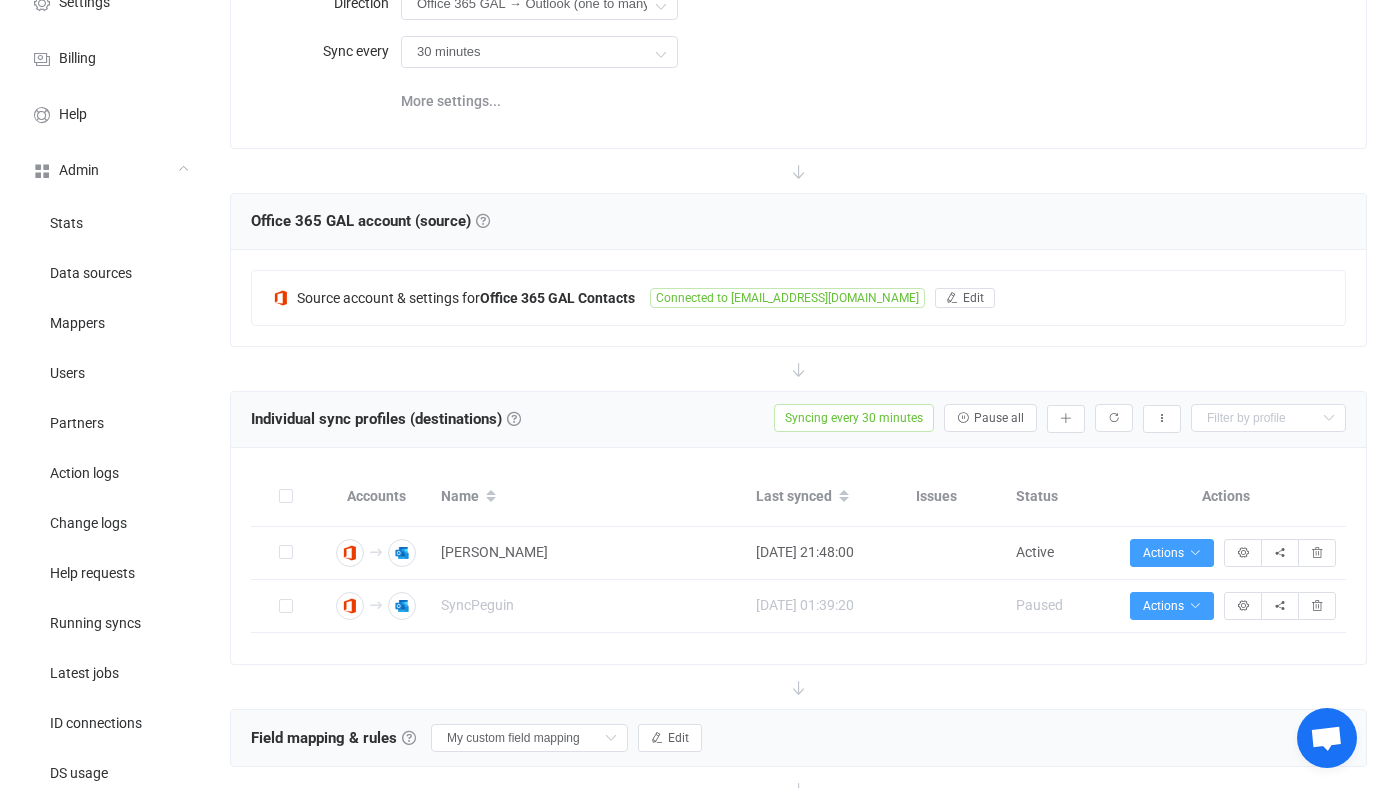 scroll, scrollTop: 0, scrollLeft: 0, axis: both 